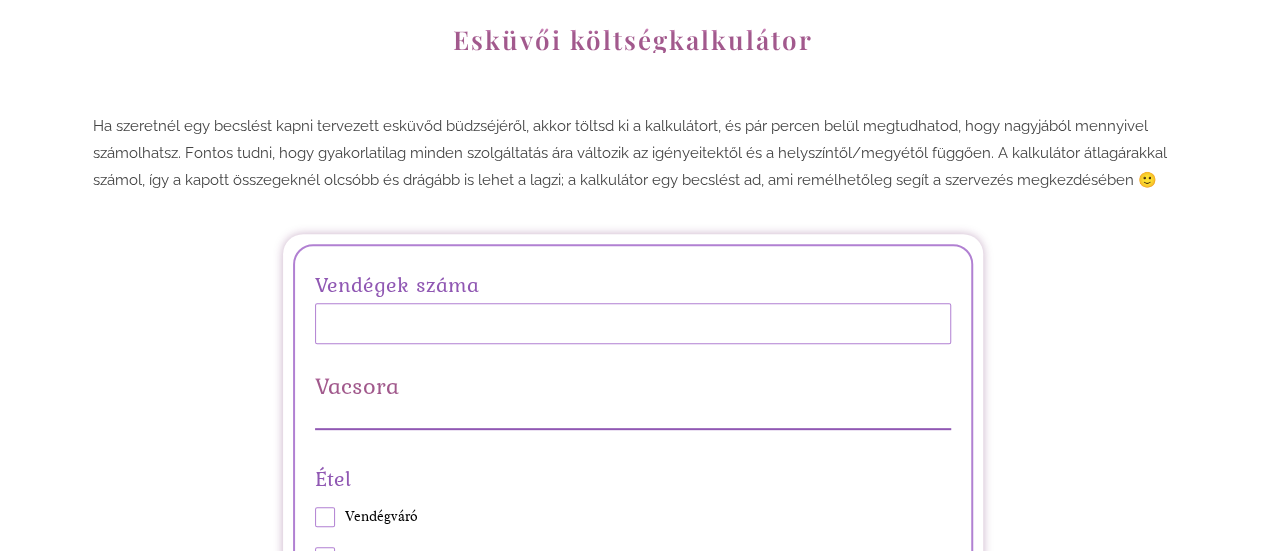 scroll, scrollTop: 244, scrollLeft: 0, axis: vertical 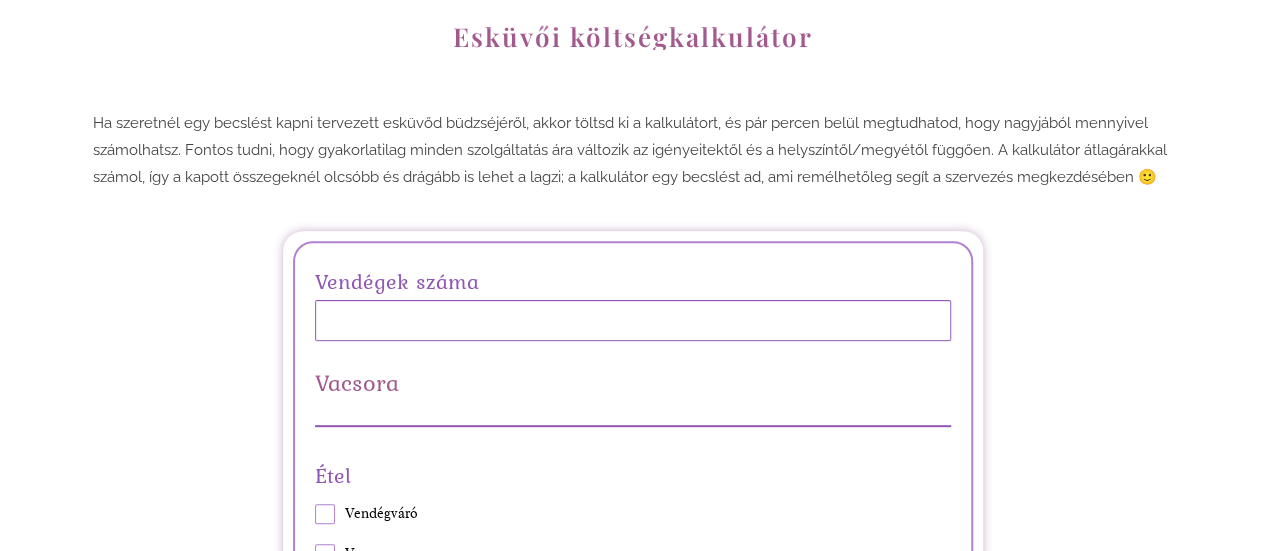 click on "Vendégek száma" at bounding box center [633, 320] 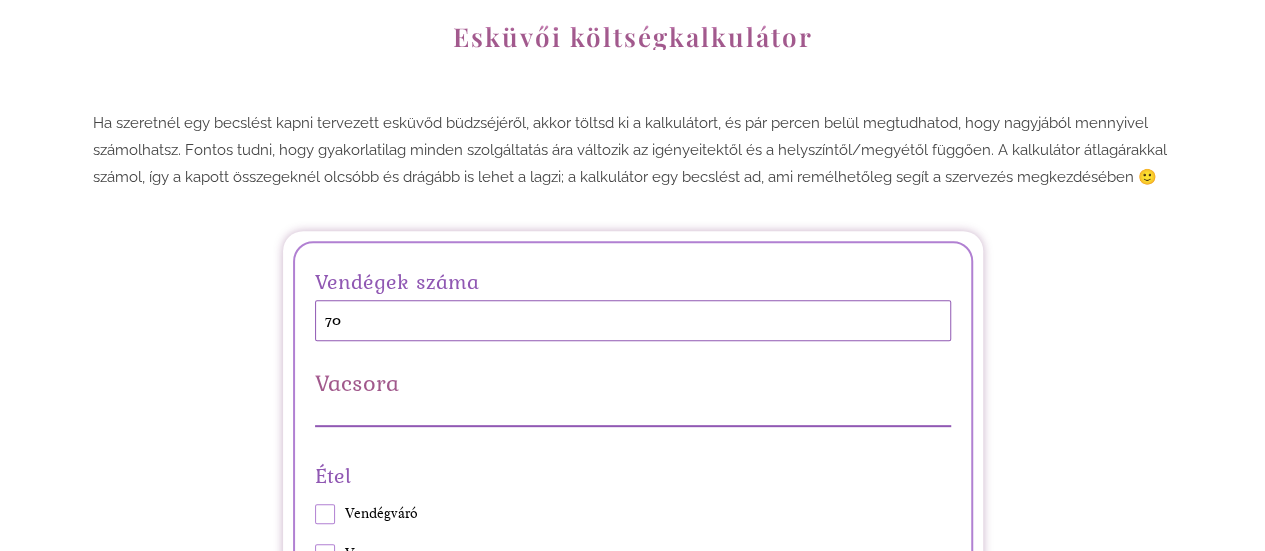 type on "70" 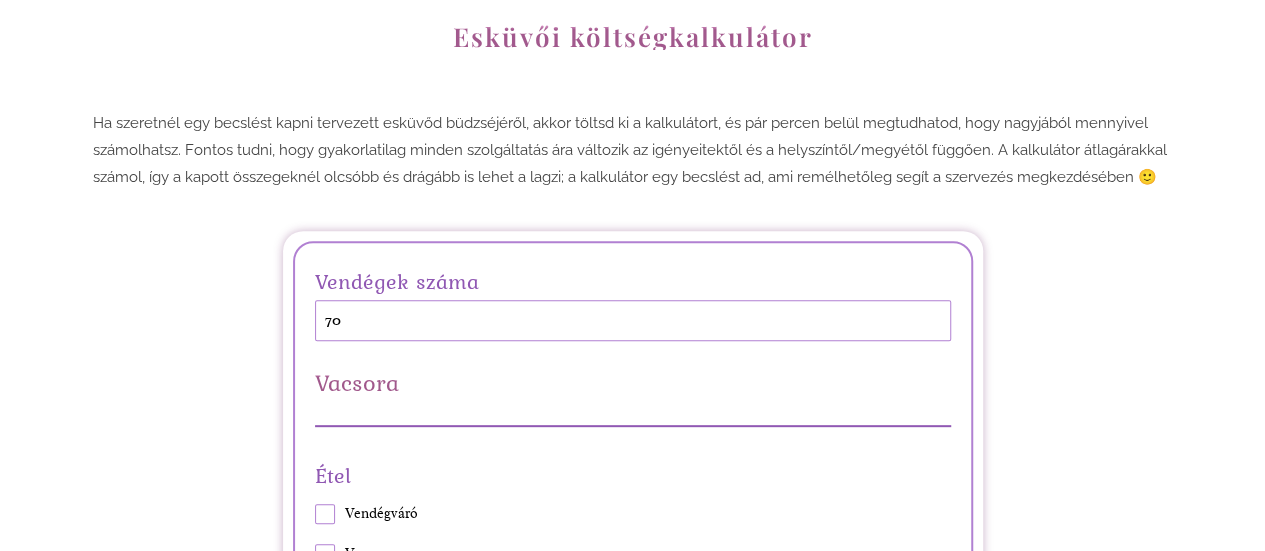 click on "Vendégek száma 70 Vacsora Étel Vendégváró Vacsora Éjféli falat Ital Alap italcsomag (soft drinks+kávé+tea) Italcsomag (alap+sör+bor) All-in (alap+sör+bor+röviditalok) Torta Vacsora részösszeg 0.00 Szertartás Helyszín Nincs bérleti díj Van bérleti díj Polgári szertartás Anyakönyvi hivatalban Külső helyszínen Egyházi szertartás Igen Nem Szállás Nem kell szállás/vendégek fizetik Mi fizetjük a szállást Elszállásolandó emberek száma 0 Szertartás részösszeg 0.00 Szolgáltatók Vőfély & Ceremóniamester & Szertartásvezető Vőfély Ceremóniamester Szertartásvezető Fotó/videó Fotós Videós Zene Zenekar DJ Smink & haj Sminkes Fodrász Szolgáltatók részösszeg 0.00 Ruhák Menyasszonyi ruha Meglévő/nem szokványos menyasszonyi ruha Bérlés Vétel használtan Vétel újonnan ruhaboltban (pl. H&M) Vétel újonnan ruhaszalonban Vétel újonnan (designer) Varratás Menyasszonyi cipő Meglévő cipő Vétel használtan/cipőboltban Vétel menyasszonyi cipőboltban *" at bounding box center [632, 3051] 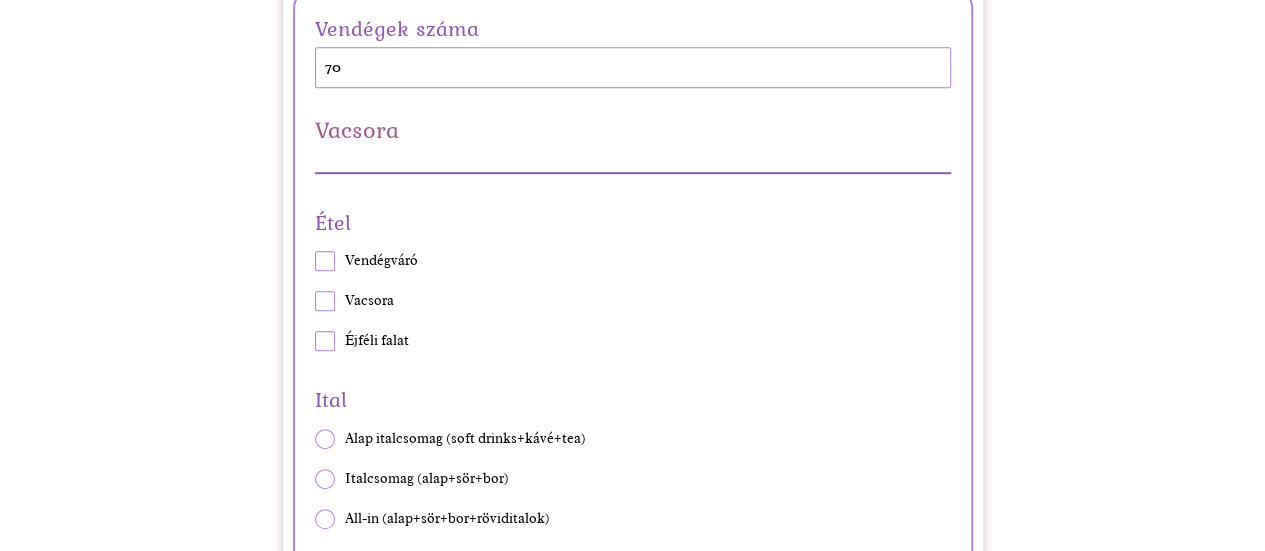 scroll, scrollTop: 498, scrollLeft: 0, axis: vertical 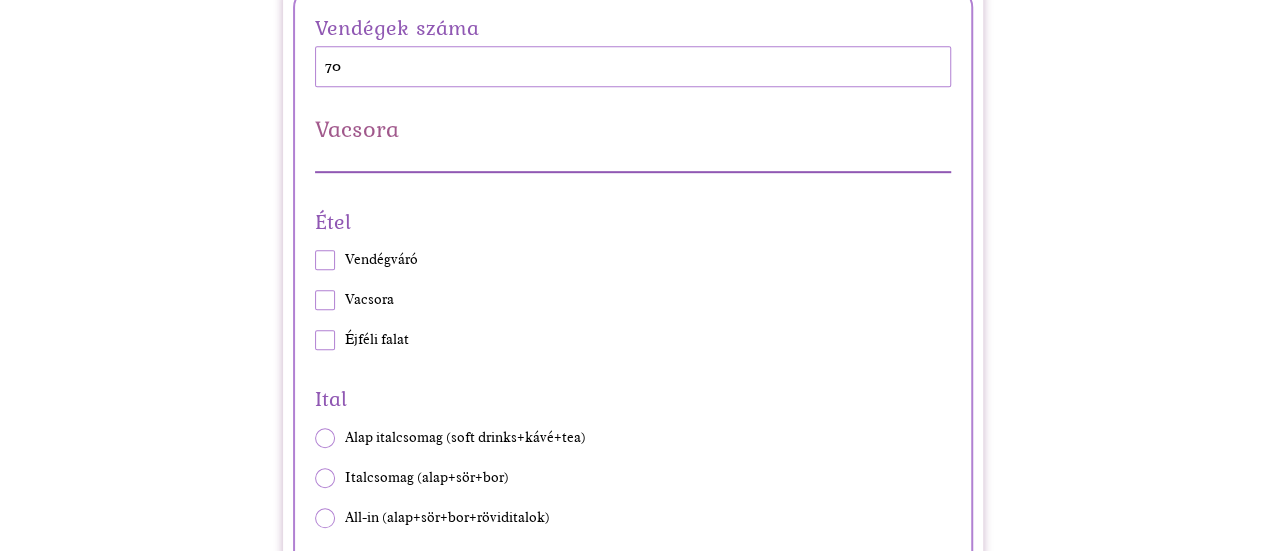 click at bounding box center (325, 300) 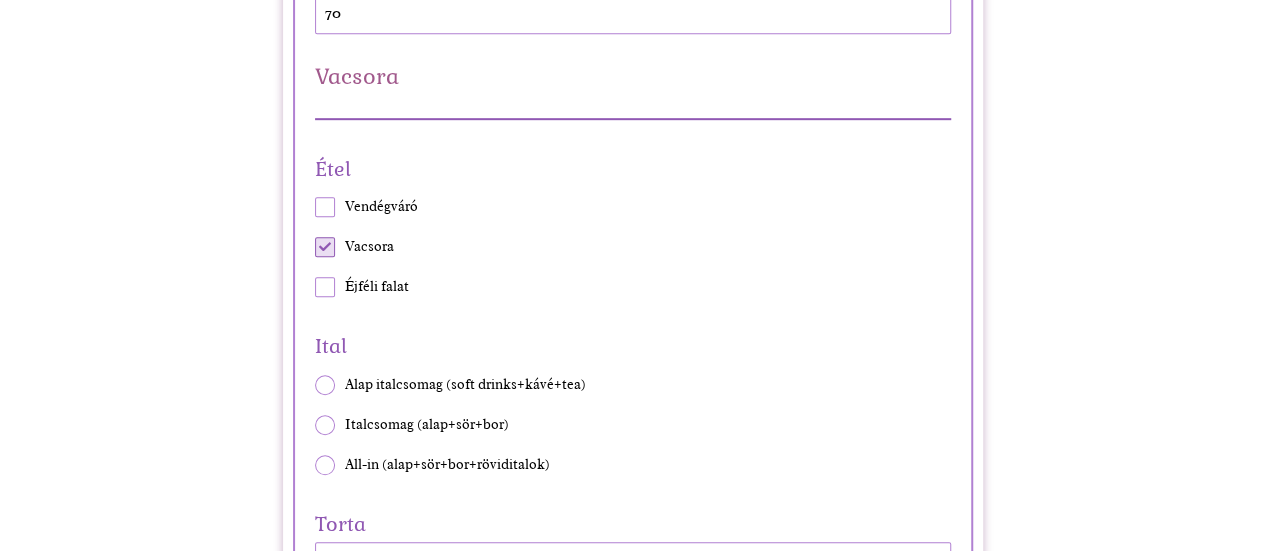 scroll, scrollTop: 552, scrollLeft: 0, axis: vertical 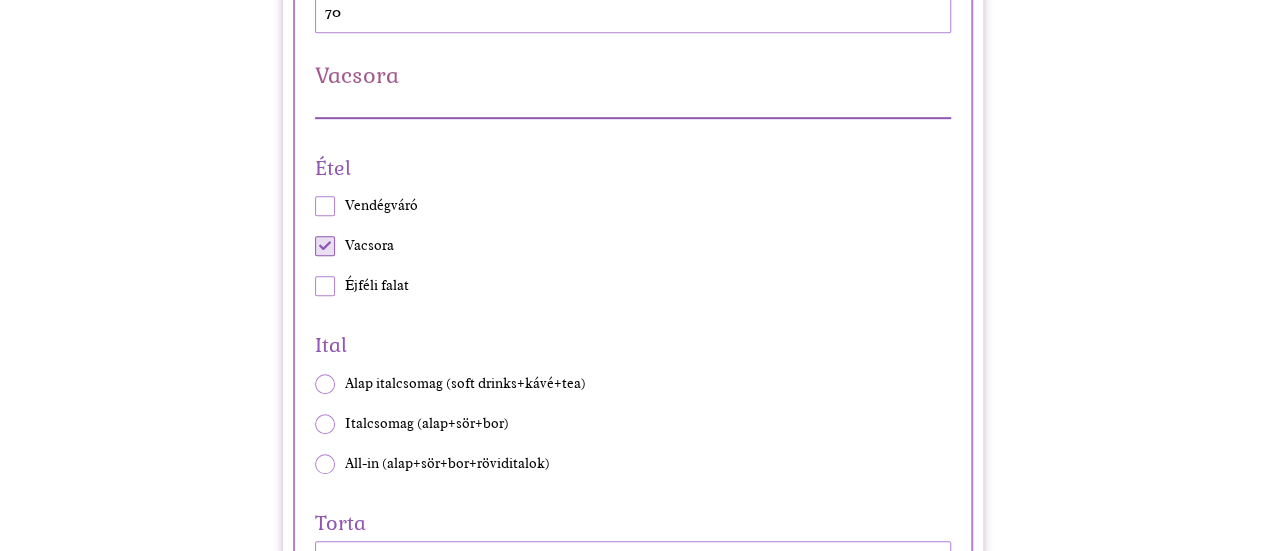 click at bounding box center (325, 286) 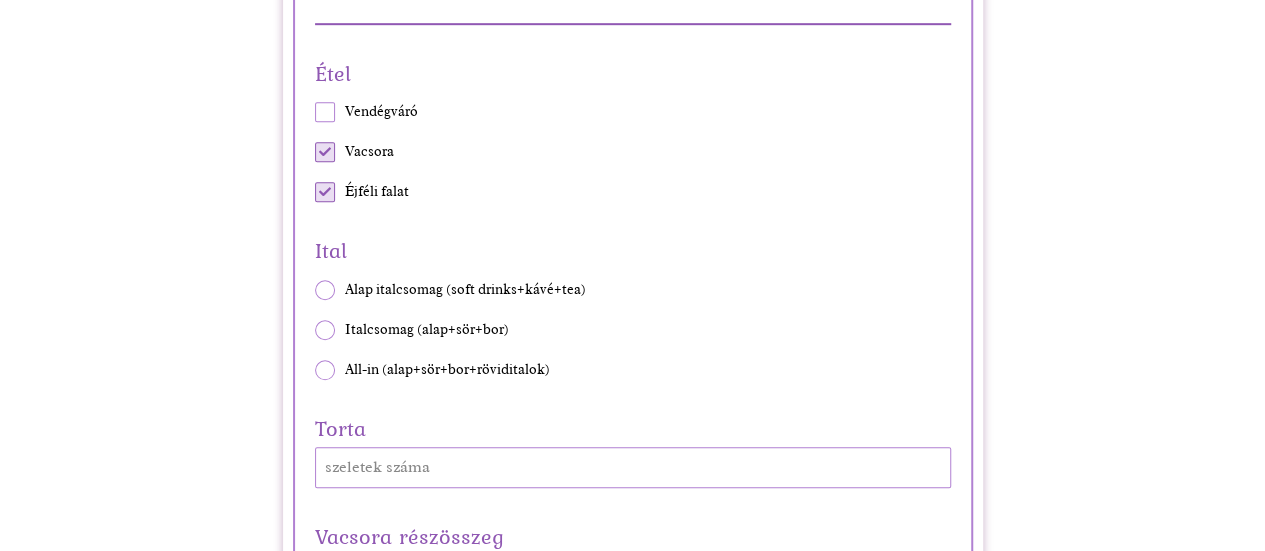 scroll, scrollTop: 714, scrollLeft: 0, axis: vertical 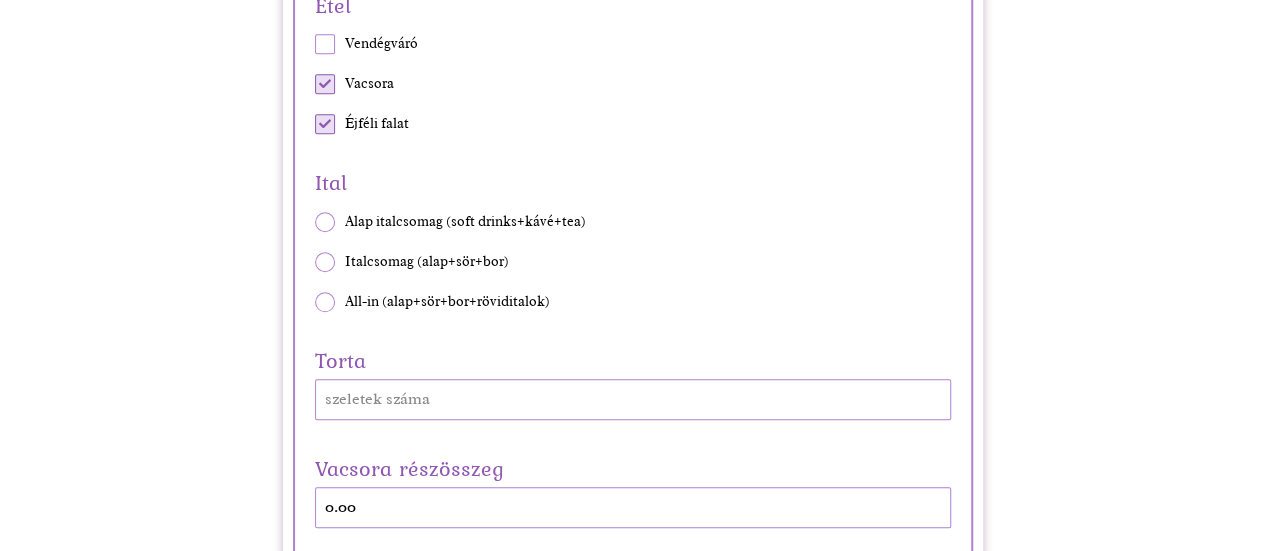 click at bounding box center [325, 302] 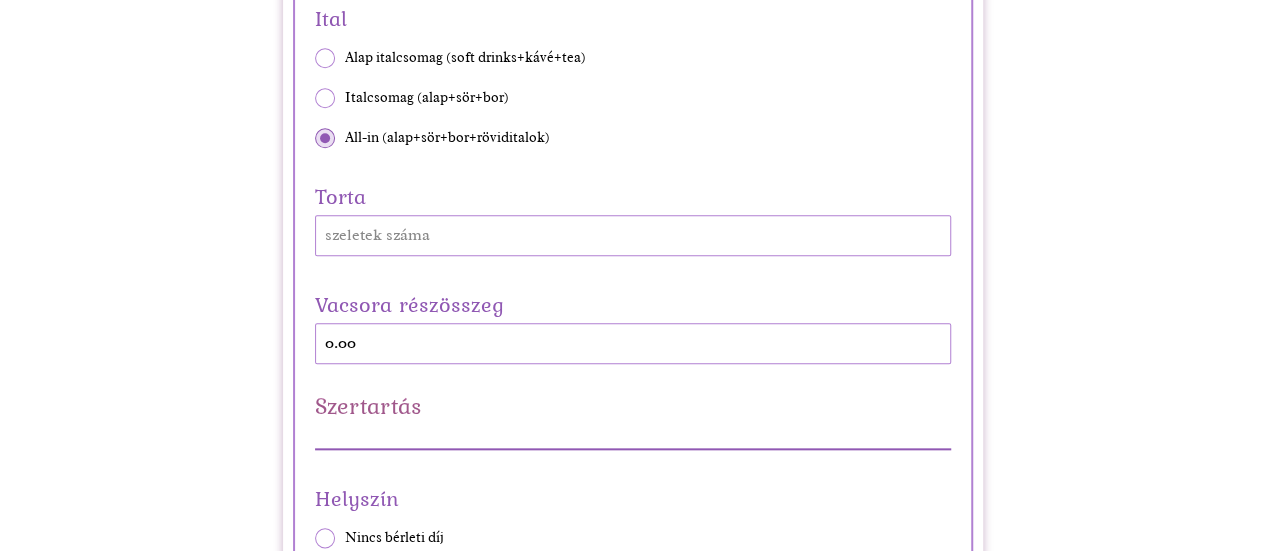 scroll, scrollTop: 880, scrollLeft: 0, axis: vertical 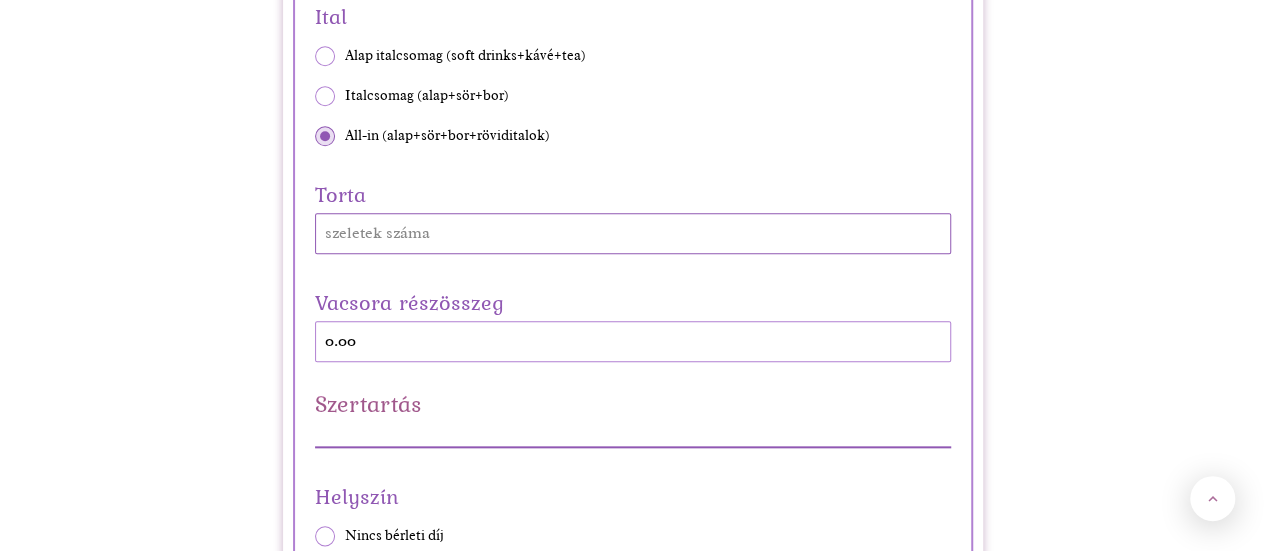 click on "Torta" at bounding box center (633, 233) 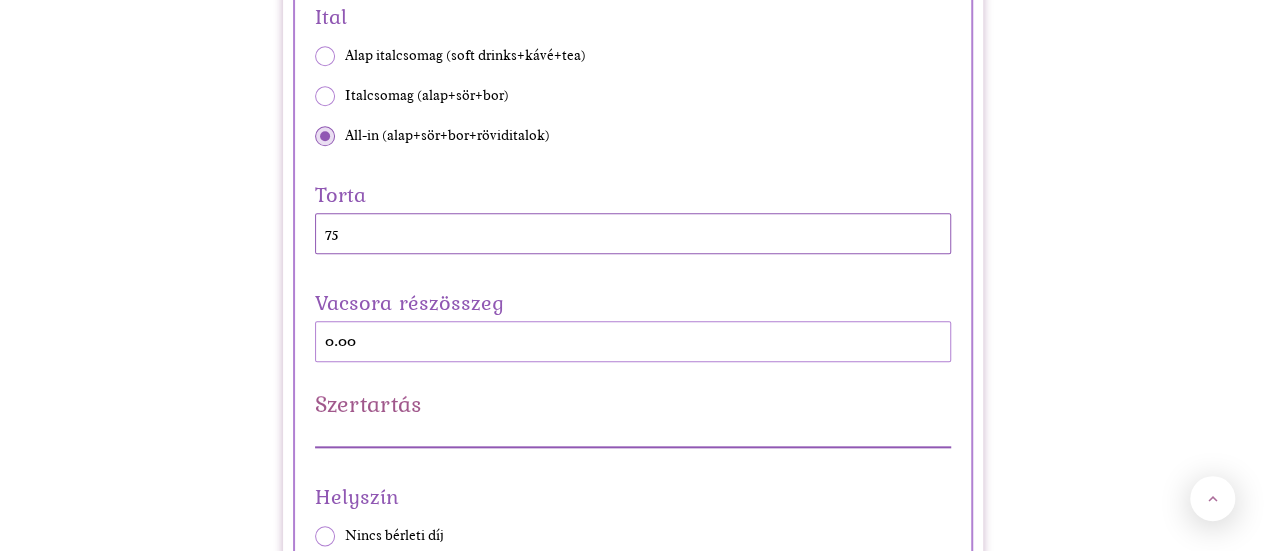 type on "75" 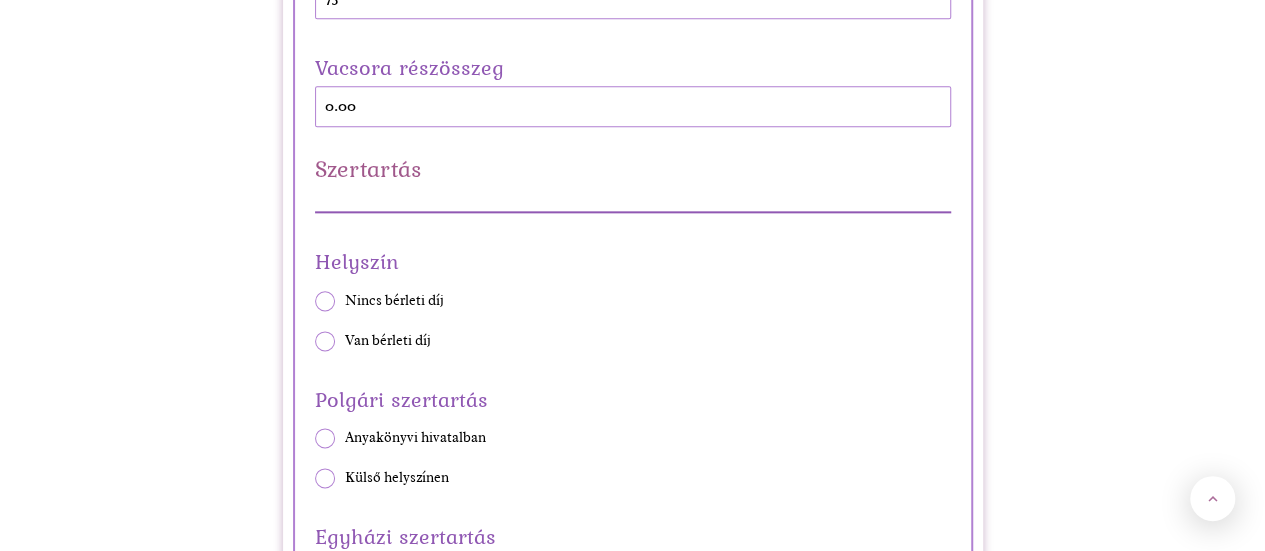 scroll, scrollTop: 1118, scrollLeft: 0, axis: vertical 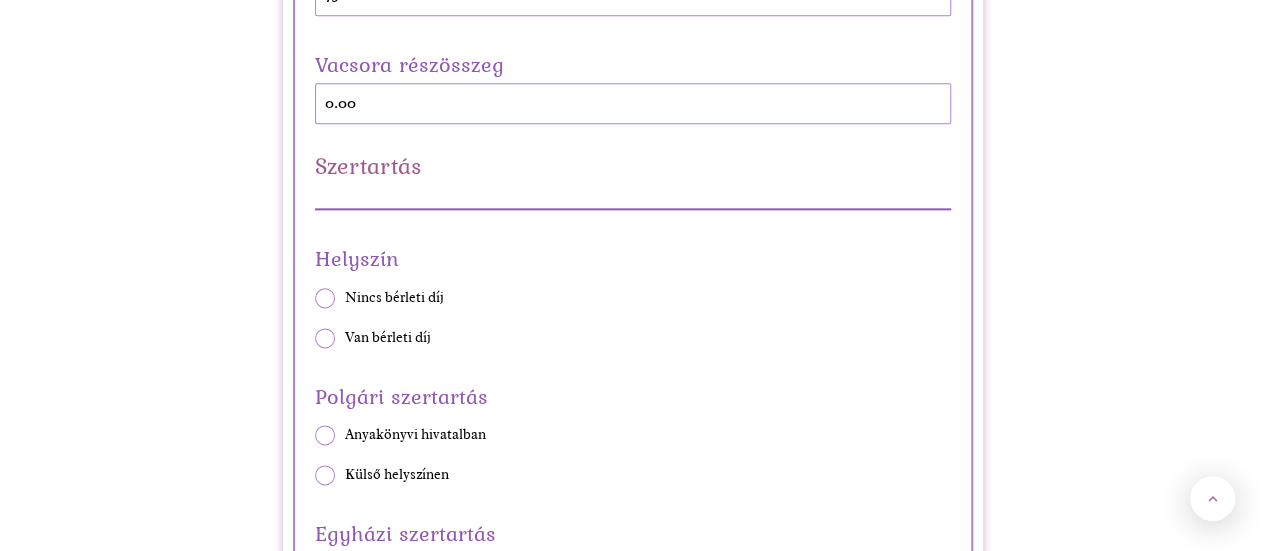click at bounding box center (325, 338) 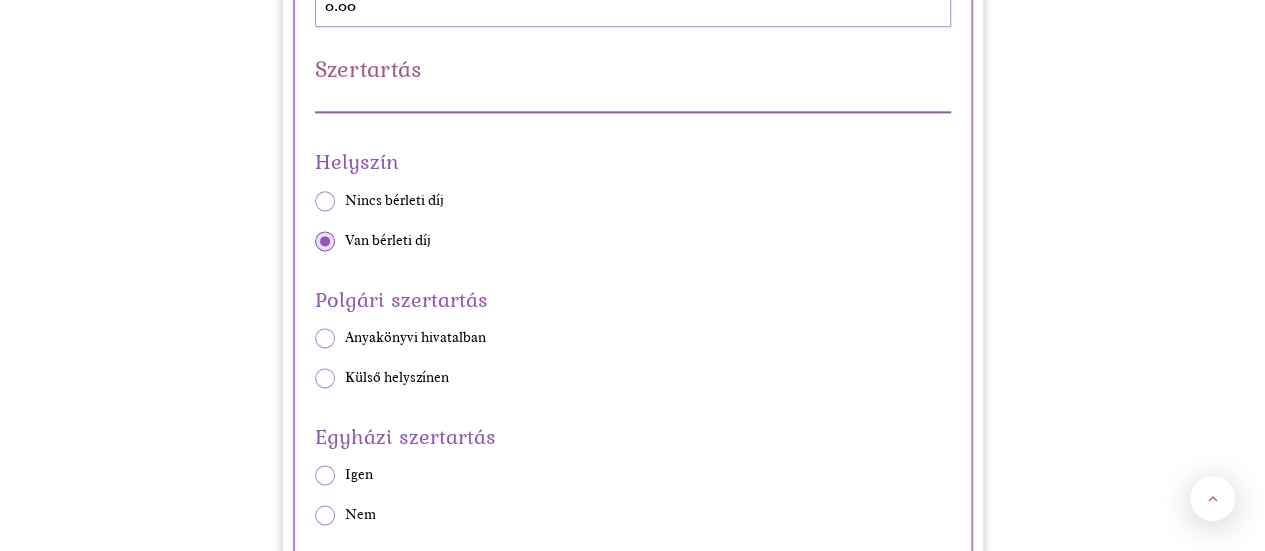 scroll, scrollTop: 1216, scrollLeft: 0, axis: vertical 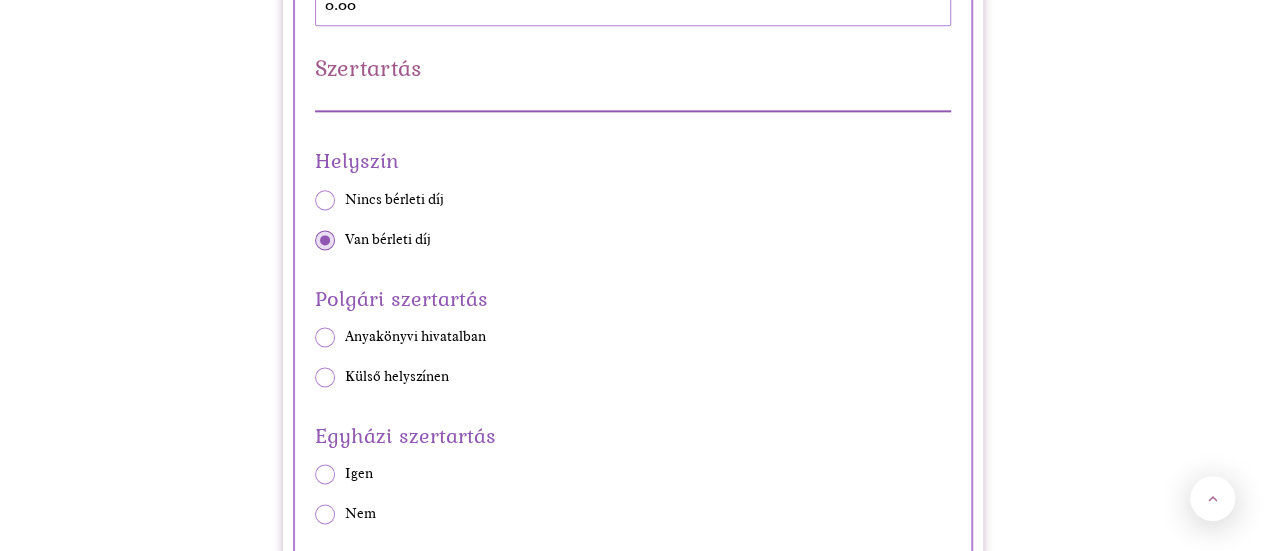 click at bounding box center [325, 337] 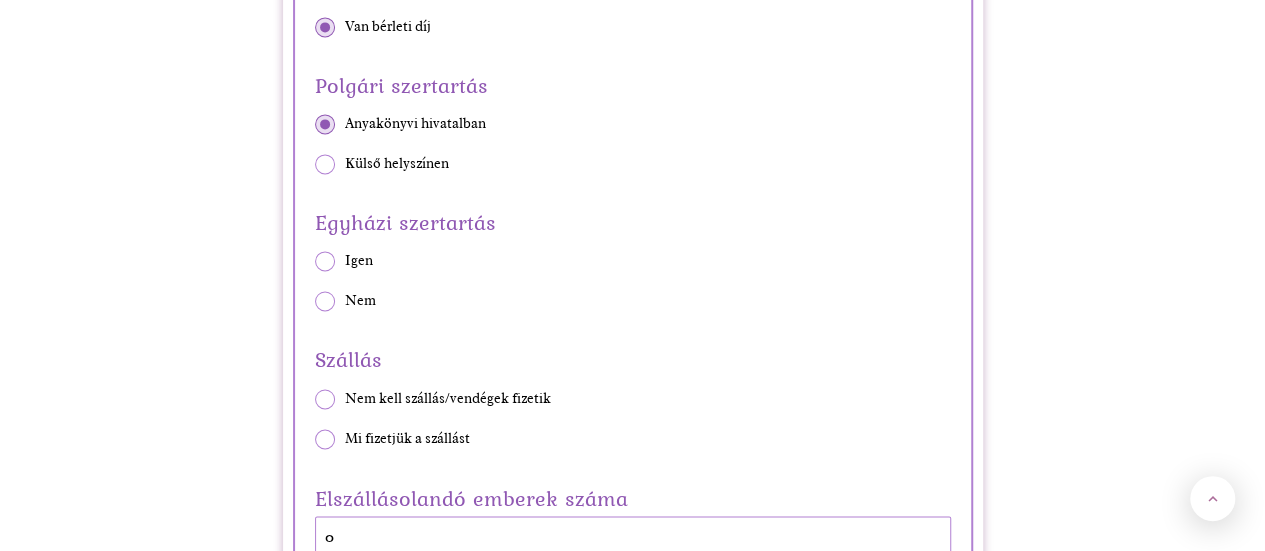 scroll, scrollTop: 1430, scrollLeft: 0, axis: vertical 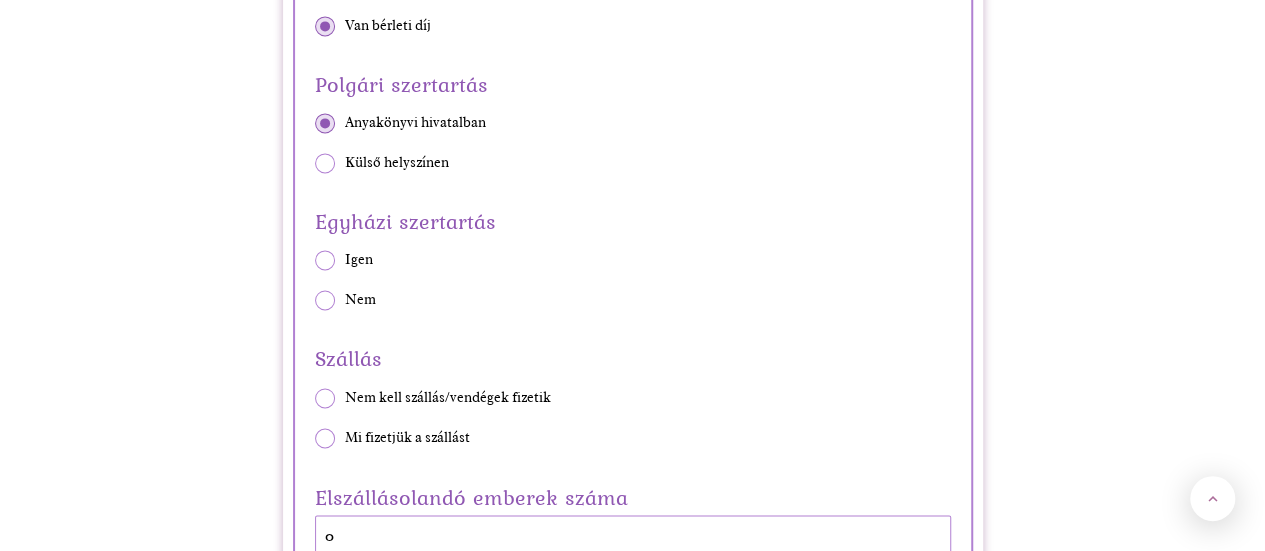 click on "Egyházi szertartás Igen Nem" at bounding box center [633, 256] 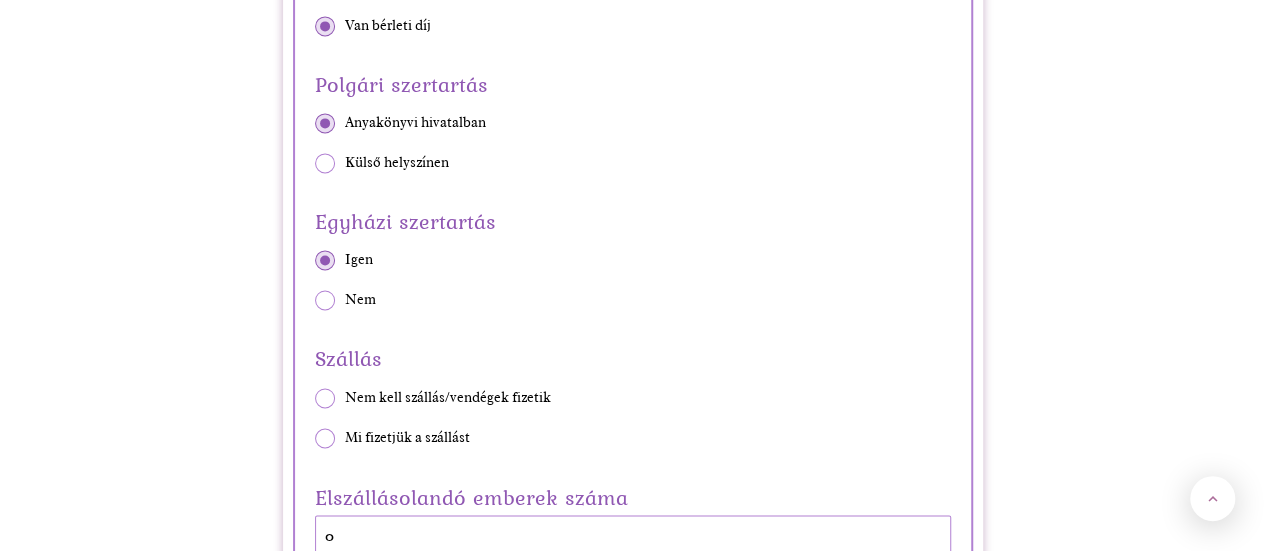 scroll, scrollTop: 1480, scrollLeft: 0, axis: vertical 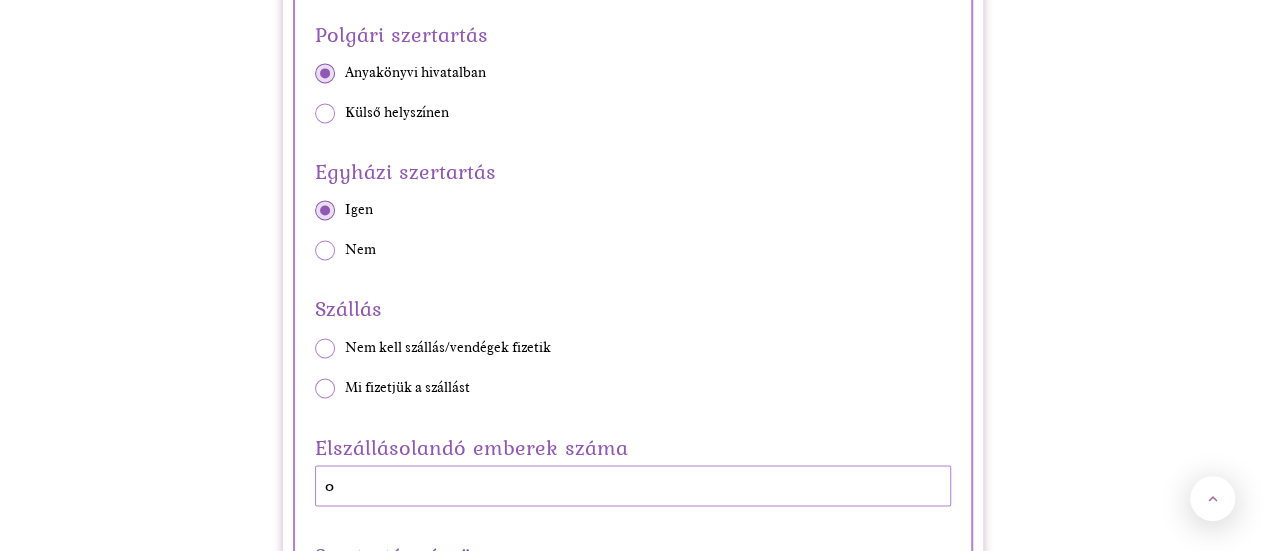click at bounding box center (325, 348) 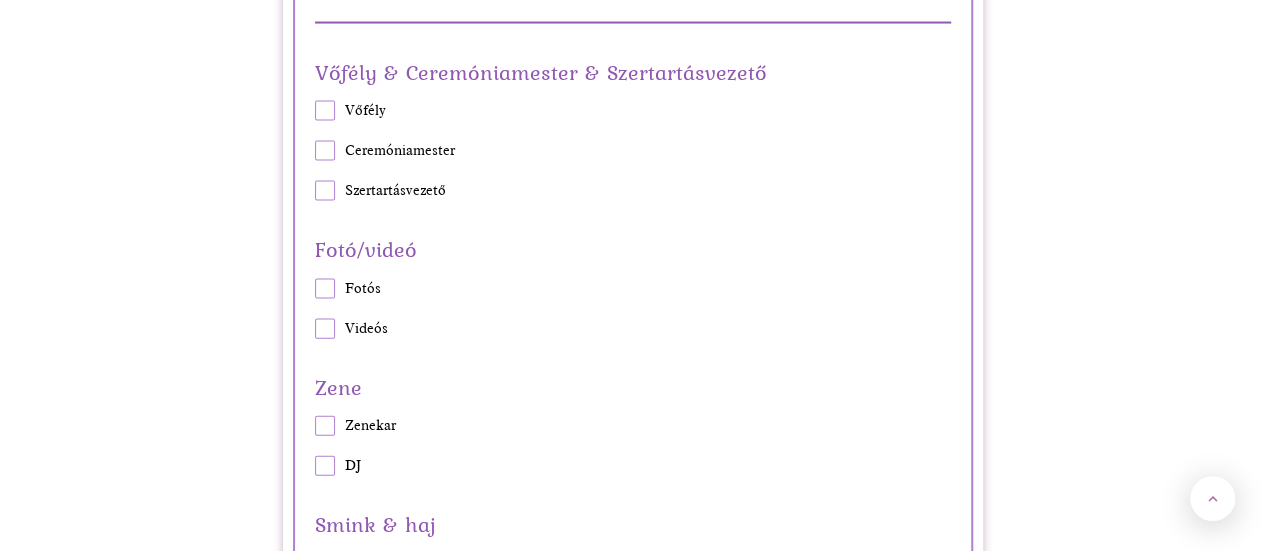 scroll, scrollTop: 2049, scrollLeft: 0, axis: vertical 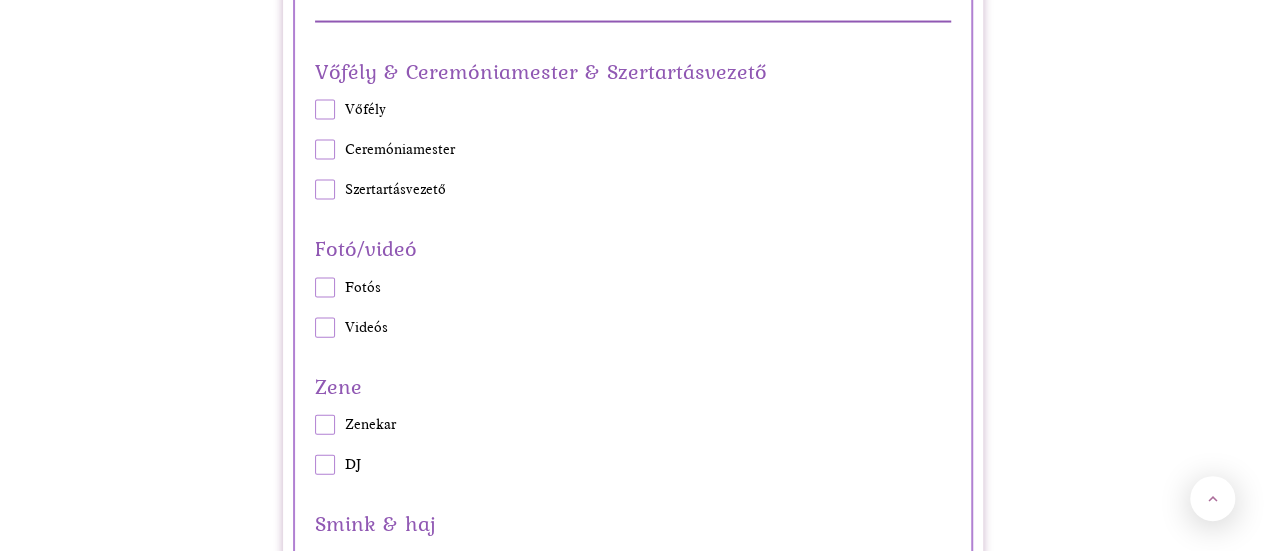 click at bounding box center [325, 288] 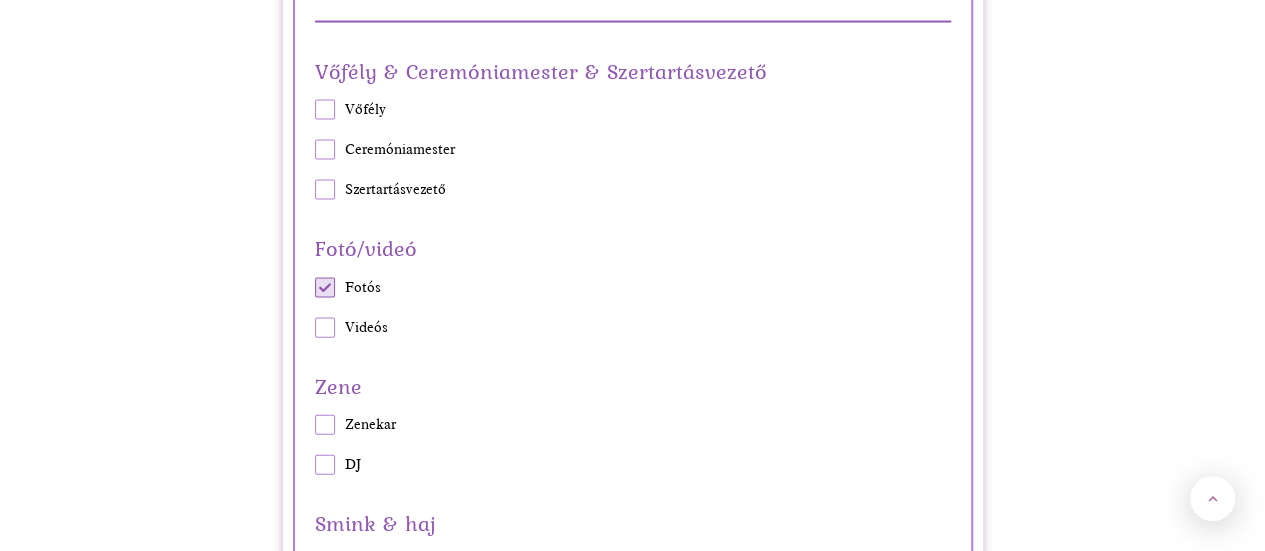 click on "Vendégek száma 70 Vacsora Étel Vendégváró Vacsora Éjféli falat Ital Alap italcsomag (soft drinks+kávé+tea) Italcsomag (alap+sör+bor) All-in (alap+sör+bor+röviditalok) Torta 75 Vacsora részösszeg 0.00 Szertartás Helyszín Nincs bérleti díj Van bérleti díj Polgári szertartás Anyakönyvi hivatalban Külső helyszínen Egyházi szertartás Igen Nem Szállás Nem kell szállás/vendégek fizetik Mi fizetjük a szállást Elszállásolandó emberek száma Szertartás részösszeg 0.00 Szolgáltatók Vőfély & Ceremóniamester & Szertartásvezető Vőfély Ceremóniamester Szertartásvezető Fotó/videó Fotós Videós Zene Zenekar DJ Smink & haj Sminkes Fodrász Szolgáltatók részösszeg 0.00 Ruhák Menyasszonyi ruha Meglévő/nem szokványos menyasszonyi ruha Bérlés Vétel használtan Vétel újonnan ruhaboltban (pl. H&M) Vétel újonnan ruhaszalonban Vétel újonnan (designer) Varratás Menyasszonyi cipő Meglévő cipő Vétel használtan/cipőboltban Vétel menyasszonyi cipőboltban *" at bounding box center [633, 1192] 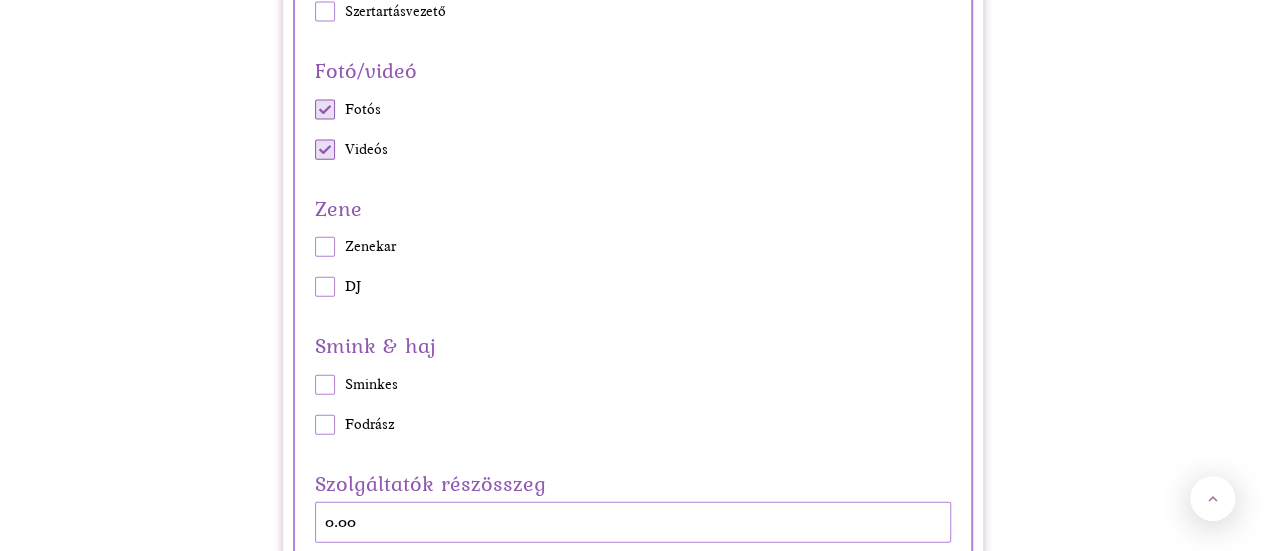 scroll, scrollTop: 2312, scrollLeft: 0, axis: vertical 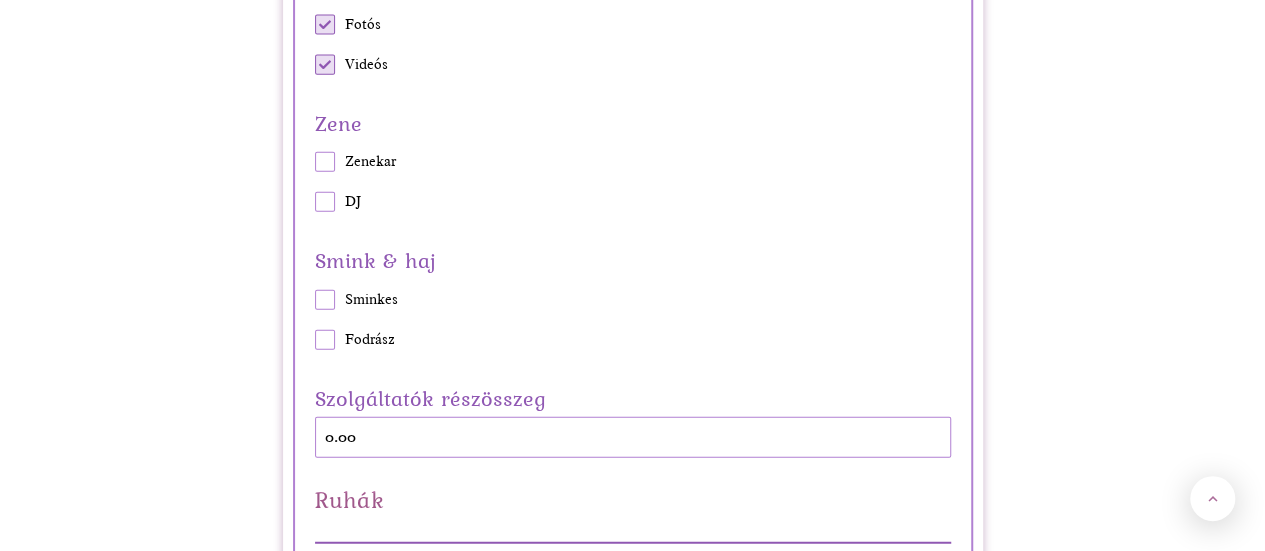 click at bounding box center (325, 340) 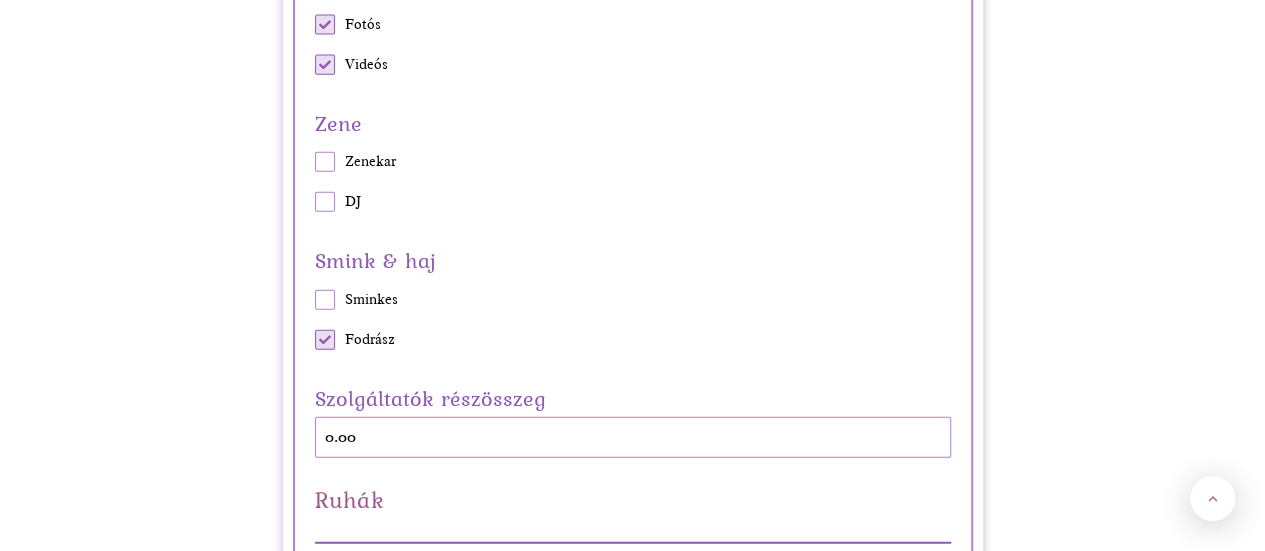 click at bounding box center [325, 300] 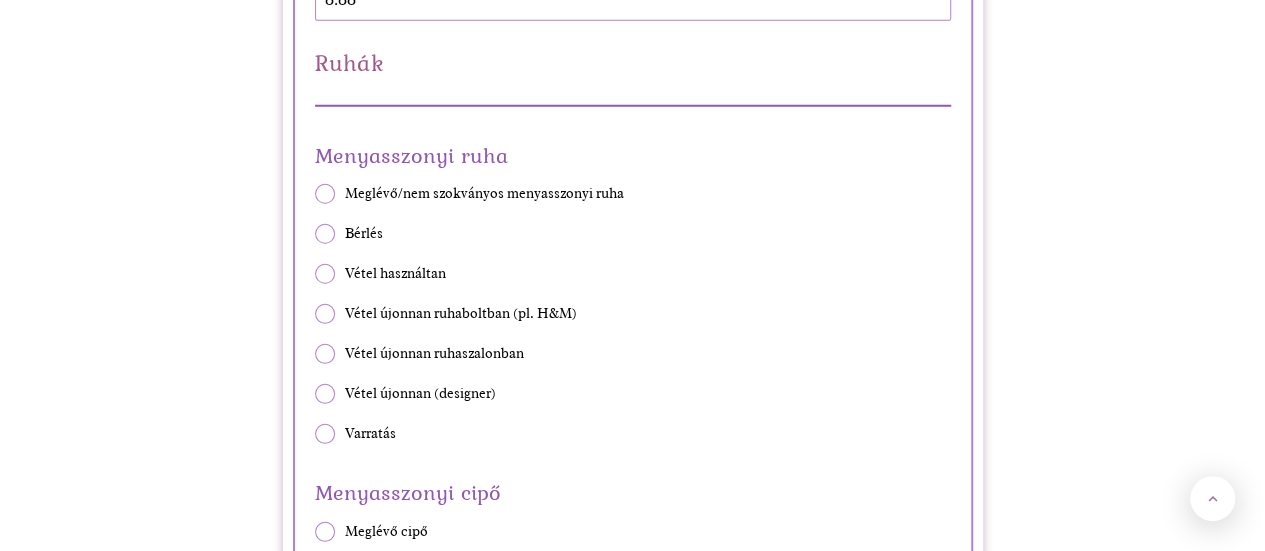 scroll, scrollTop: 2750, scrollLeft: 0, axis: vertical 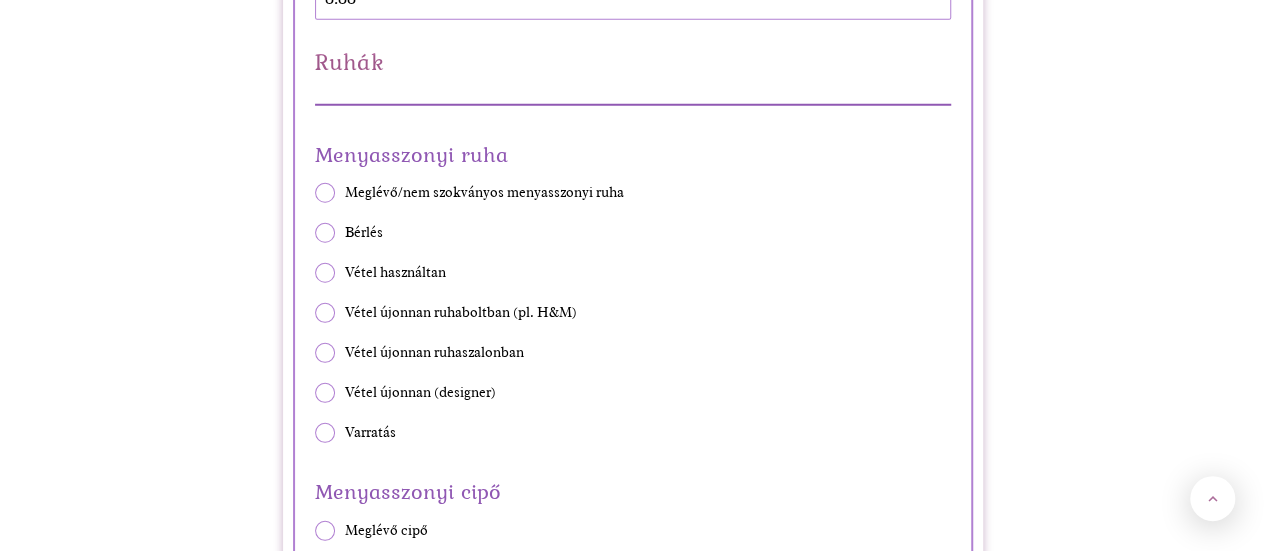 click at bounding box center (325, 433) 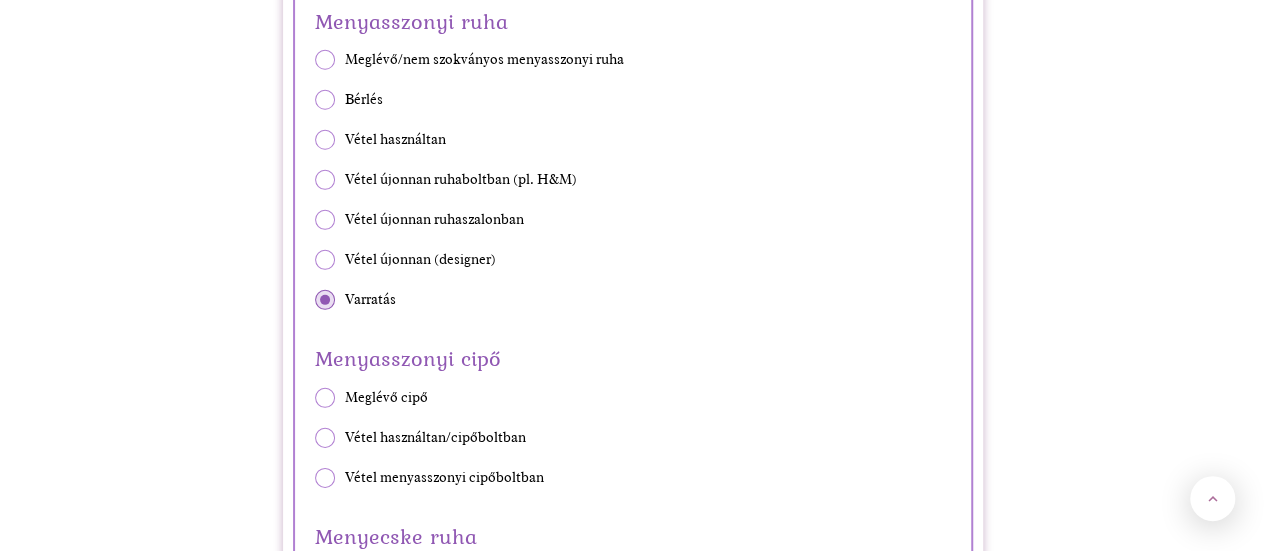scroll, scrollTop: 2888, scrollLeft: 0, axis: vertical 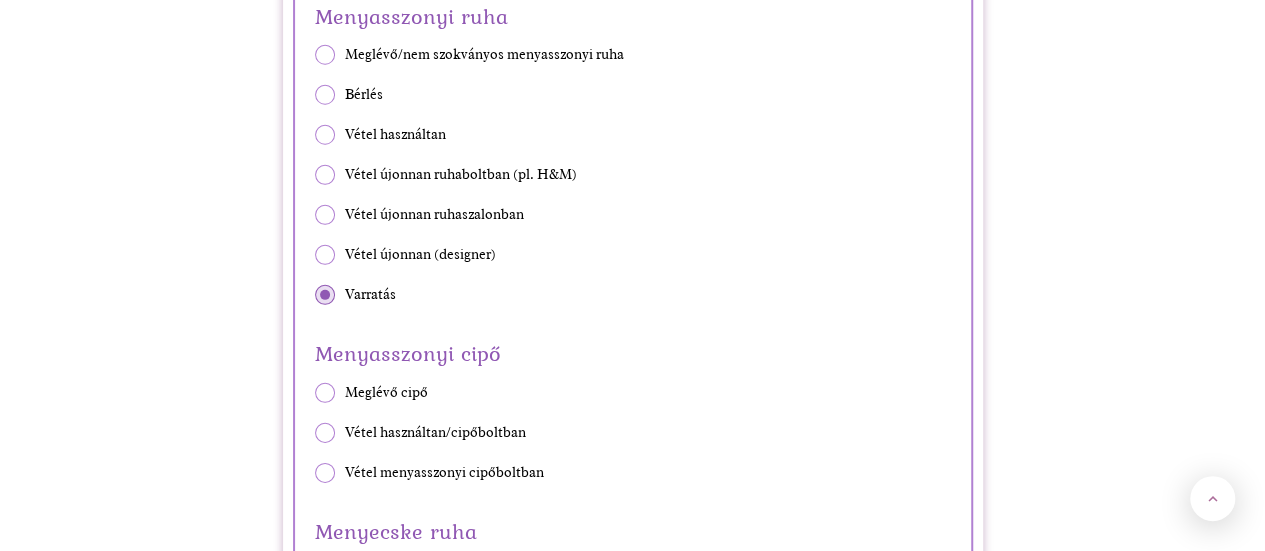 click at bounding box center (325, 433) 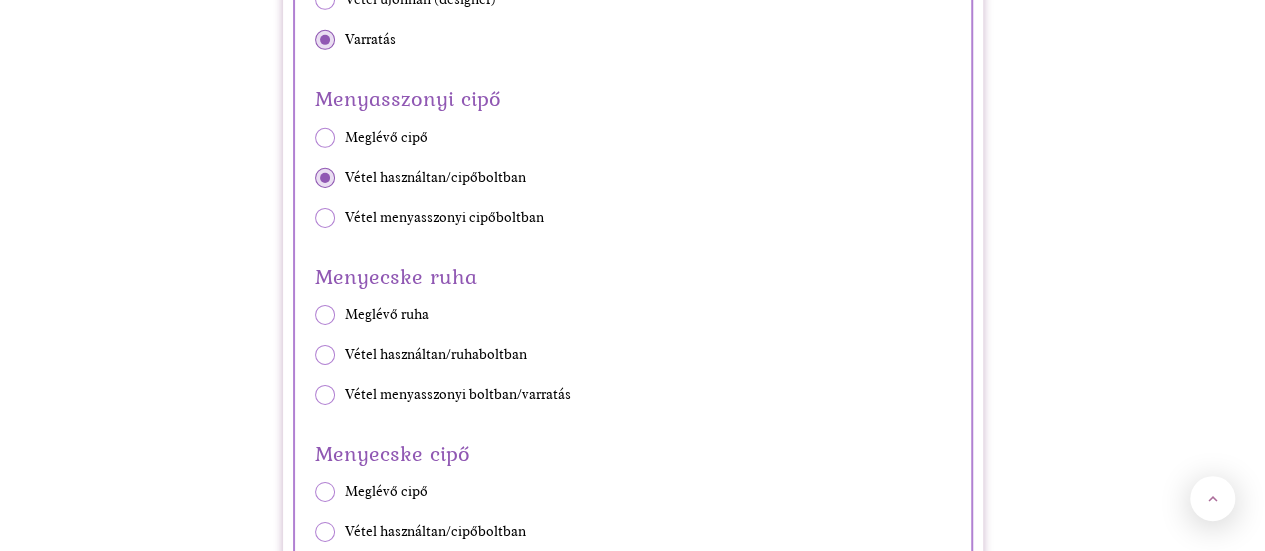 scroll, scrollTop: 3147, scrollLeft: 0, axis: vertical 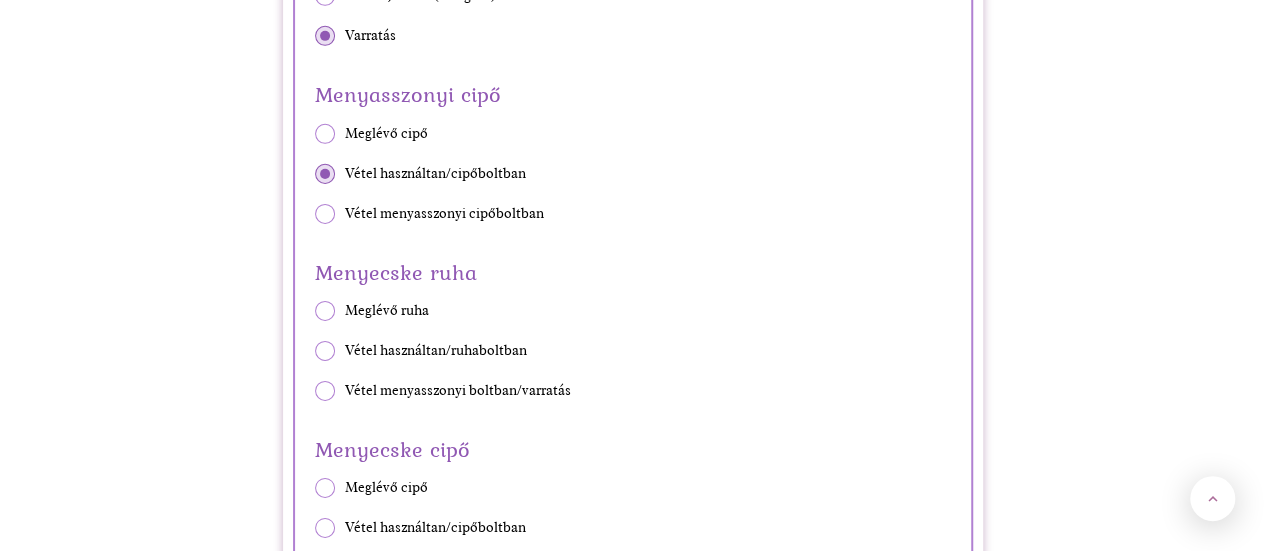 click at bounding box center (325, 351) 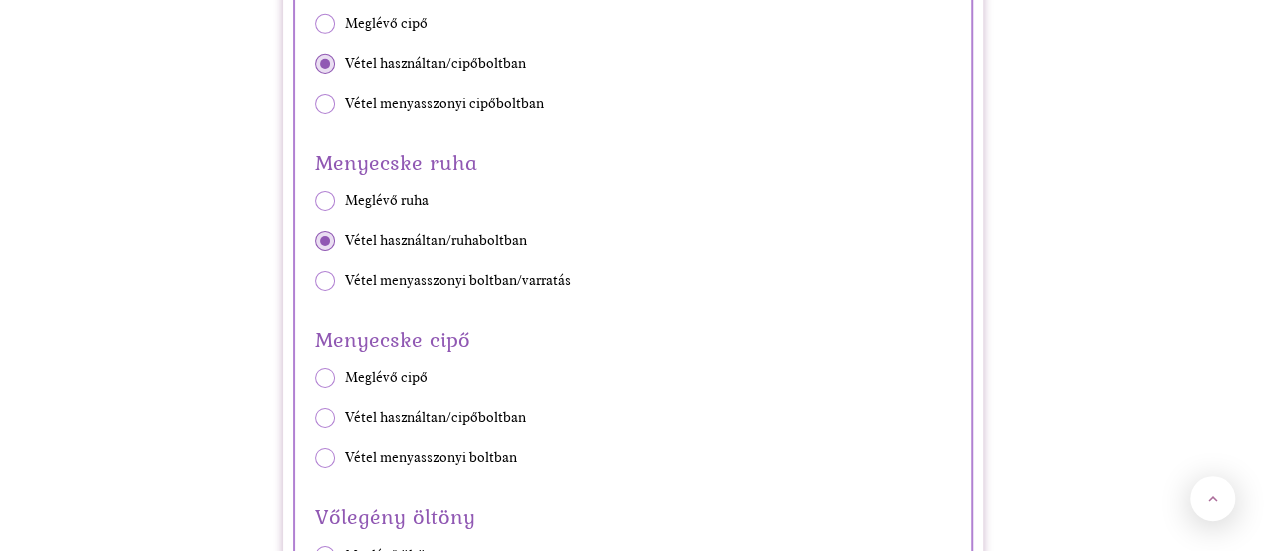 scroll, scrollTop: 3263, scrollLeft: 0, axis: vertical 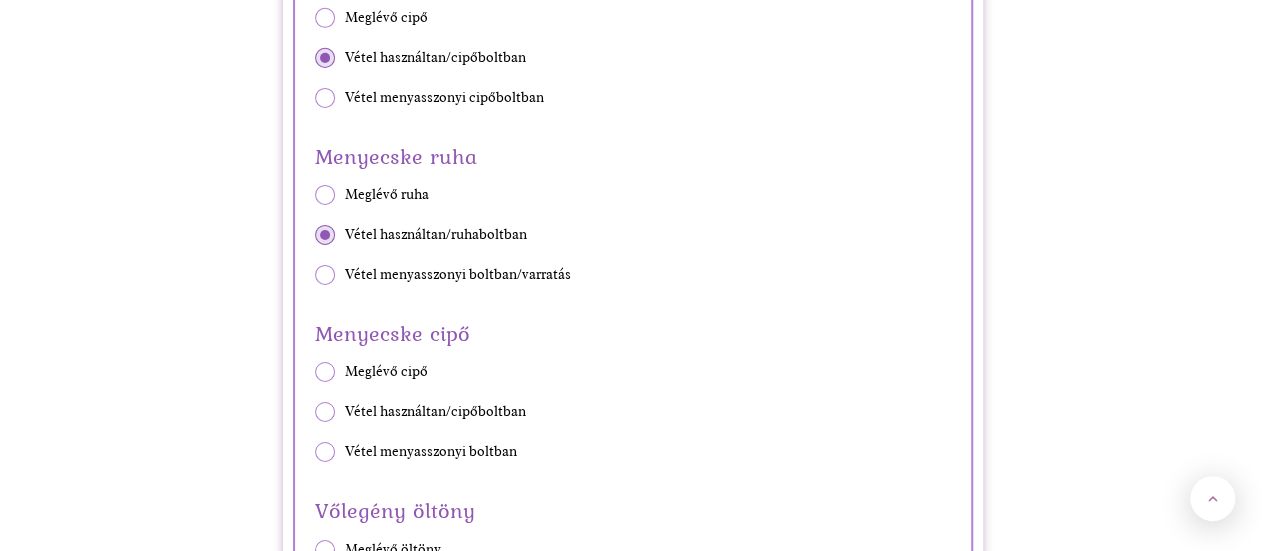 click at bounding box center (325, 412) 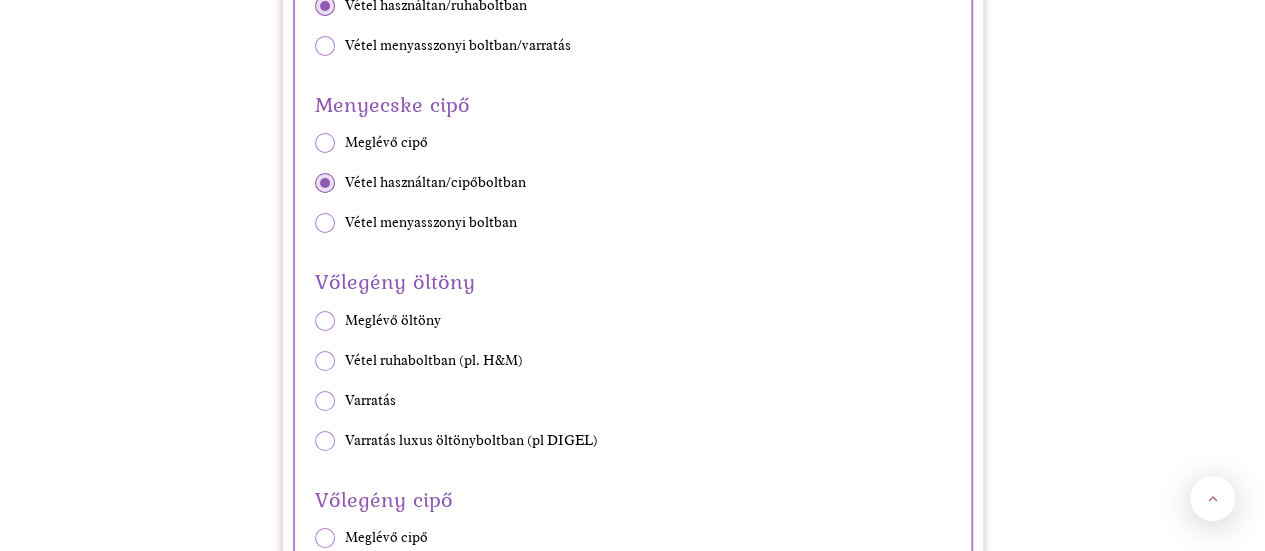 scroll, scrollTop: 3497, scrollLeft: 0, axis: vertical 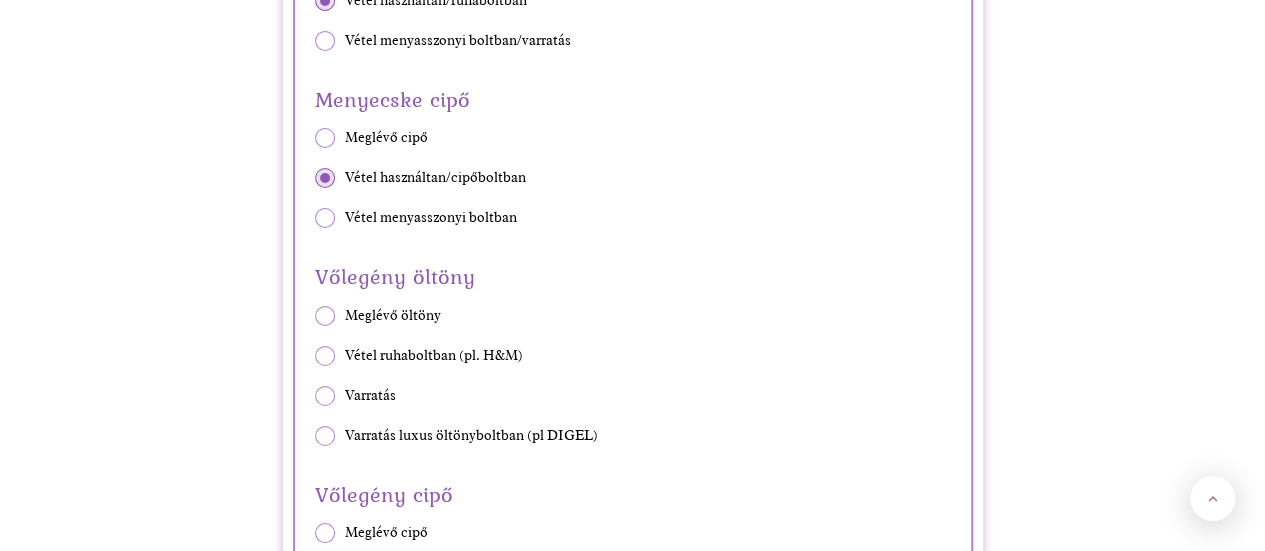 click at bounding box center [325, 356] 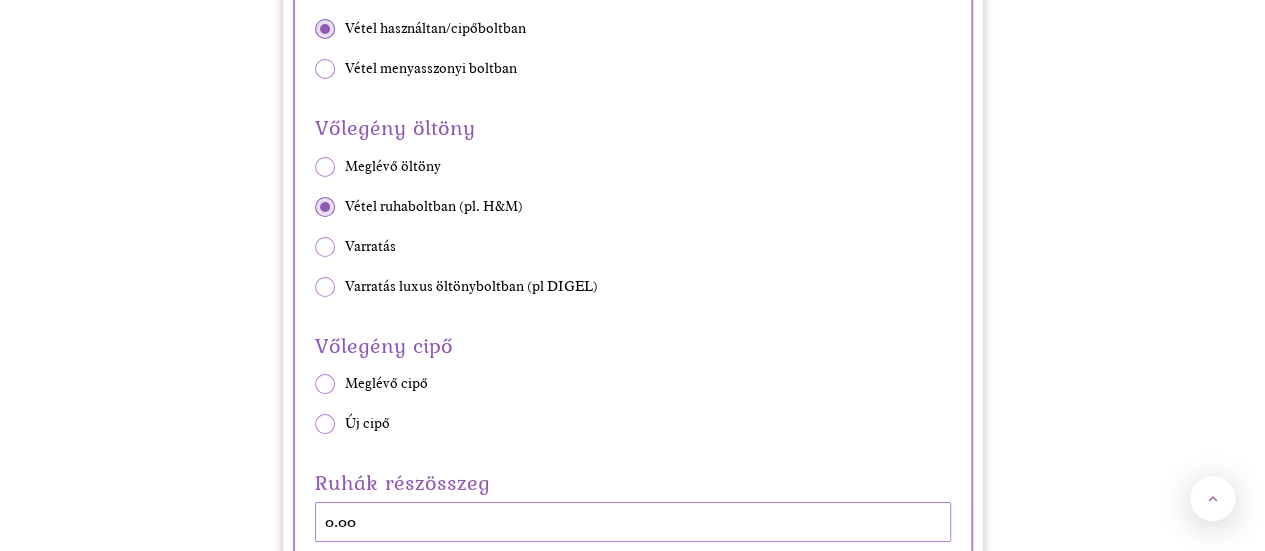 scroll, scrollTop: 3647, scrollLeft: 0, axis: vertical 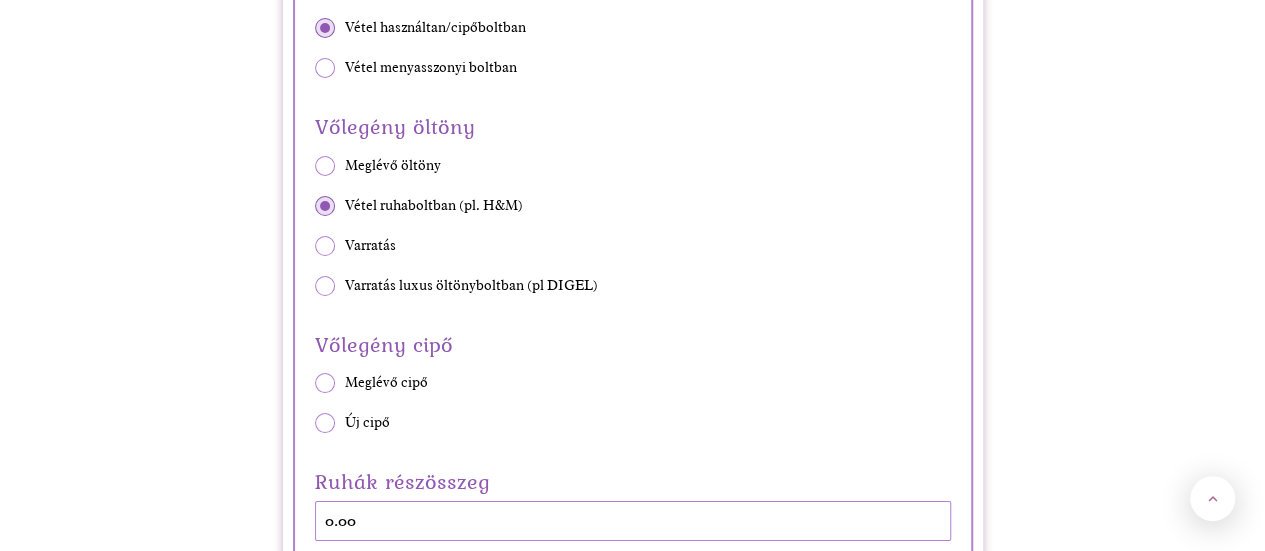 click at bounding box center [325, 383] 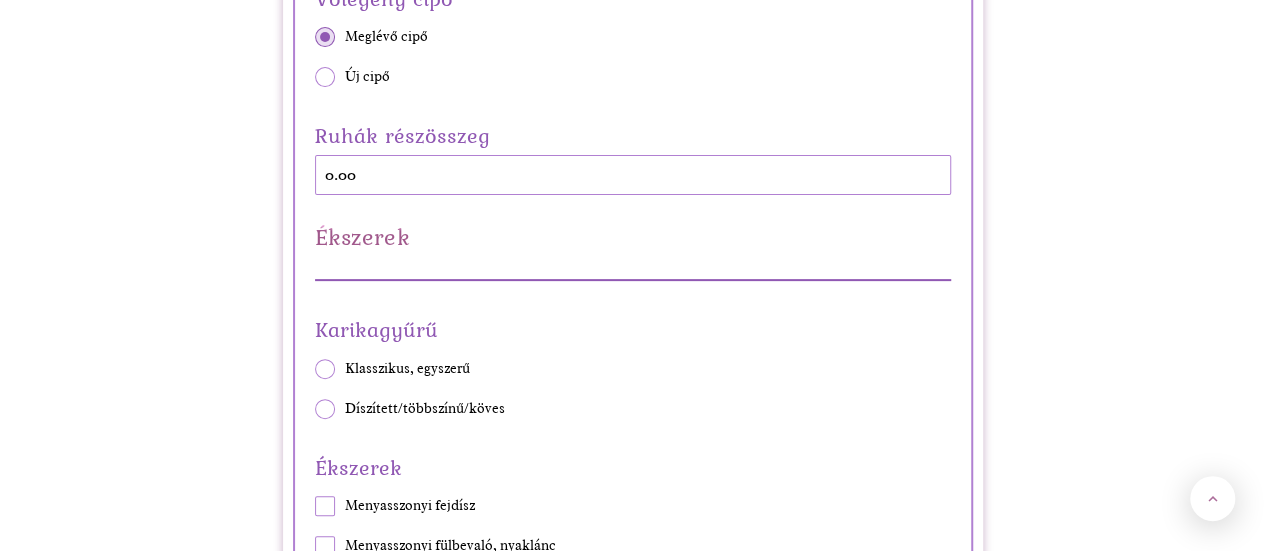 scroll, scrollTop: 3994, scrollLeft: 0, axis: vertical 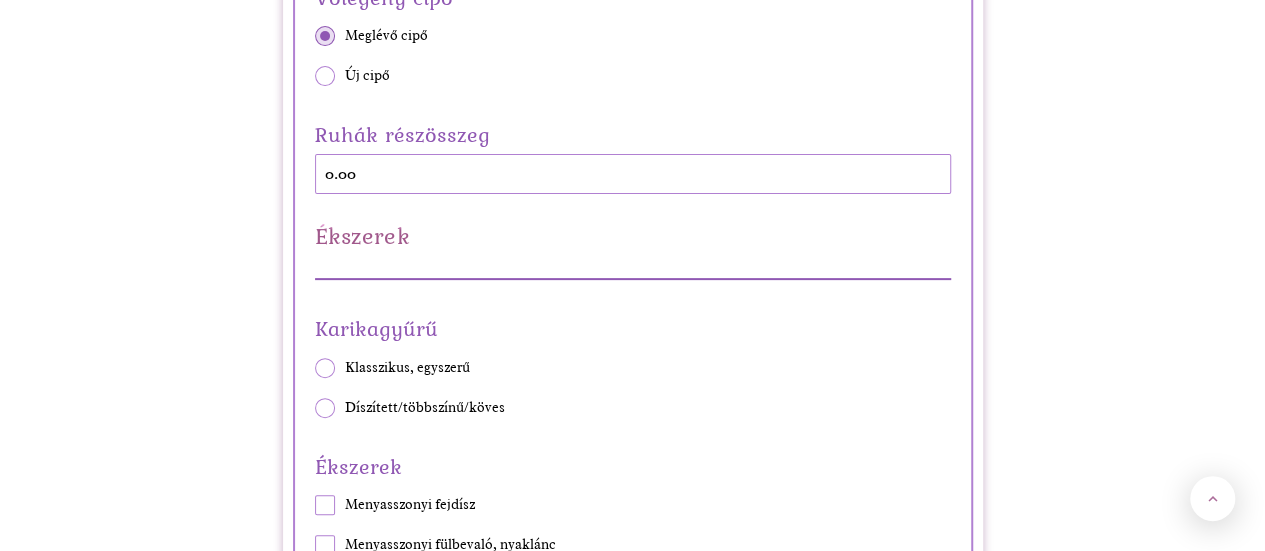 click at bounding box center [325, 368] 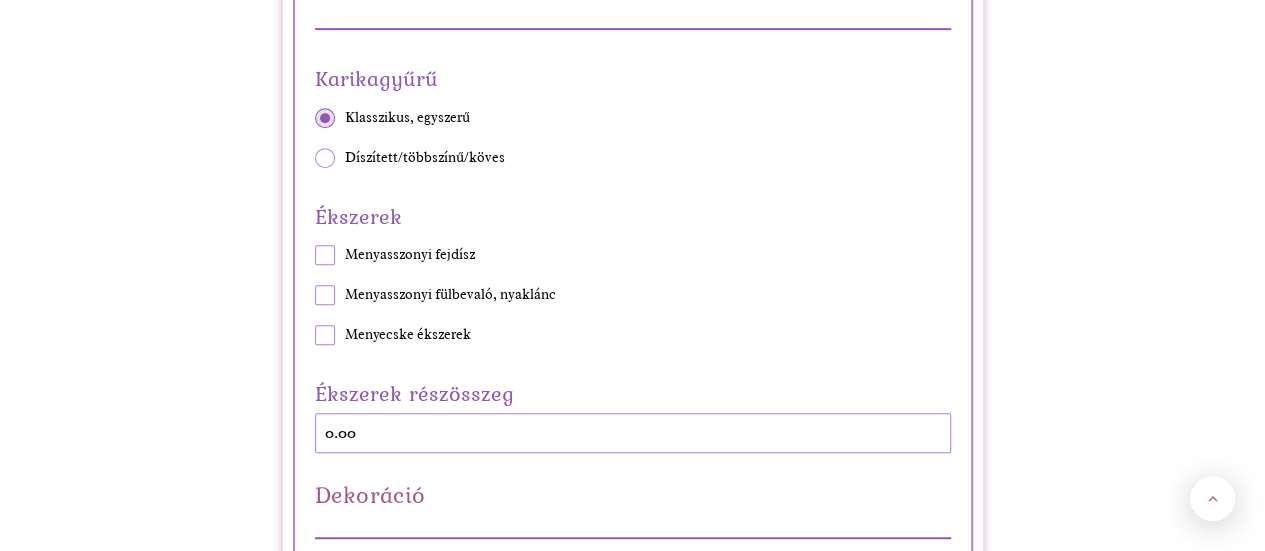 scroll, scrollTop: 4245, scrollLeft: 0, axis: vertical 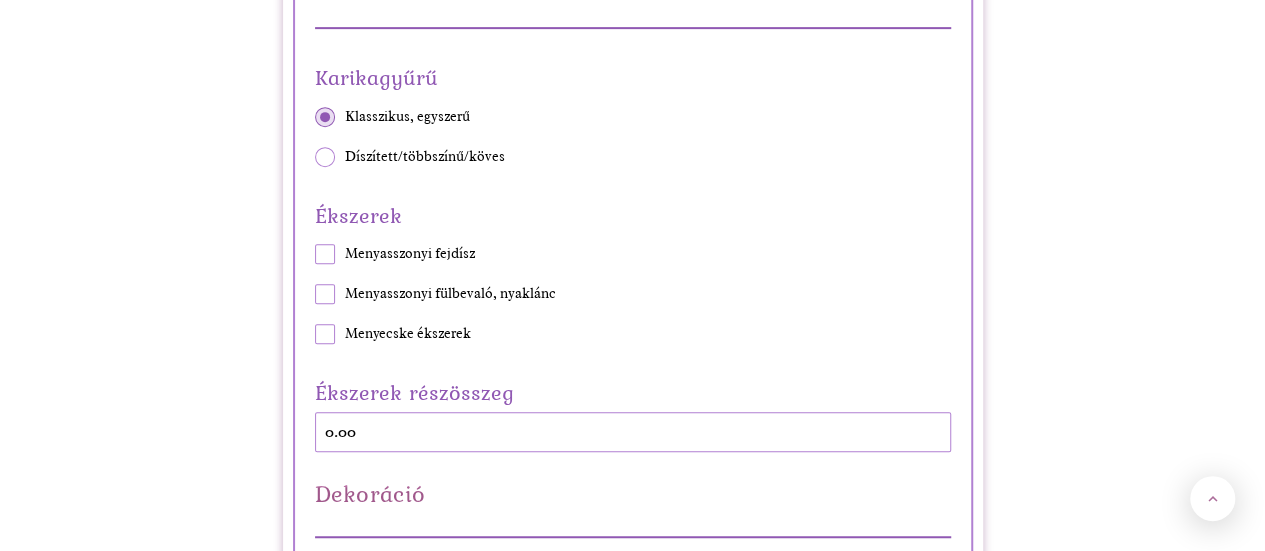 click at bounding box center (325, 157) 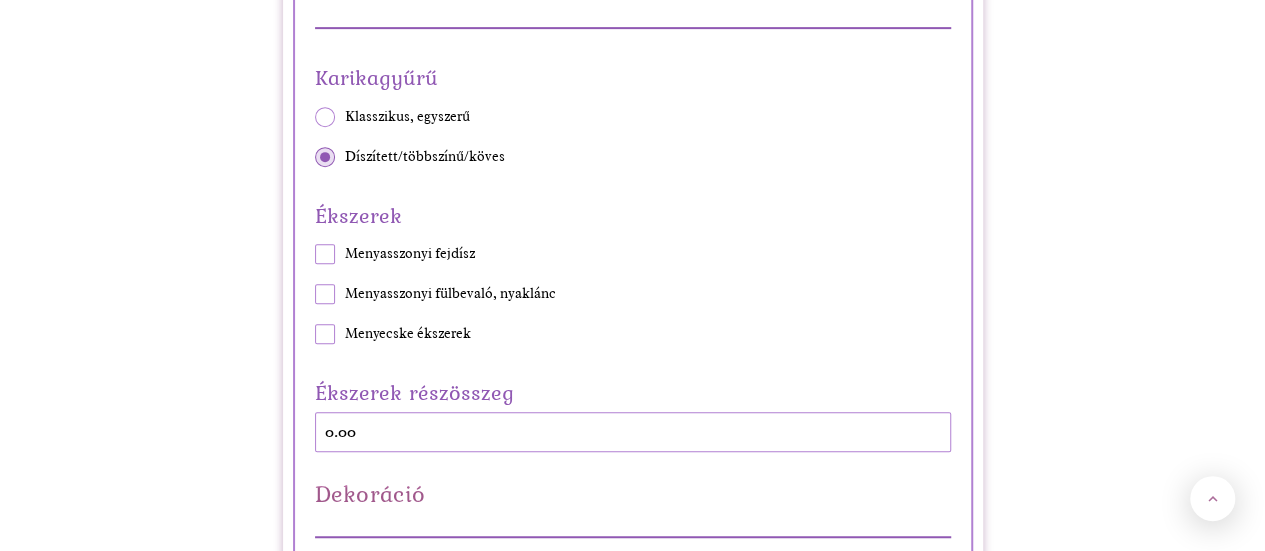 click at bounding box center [325, 117] 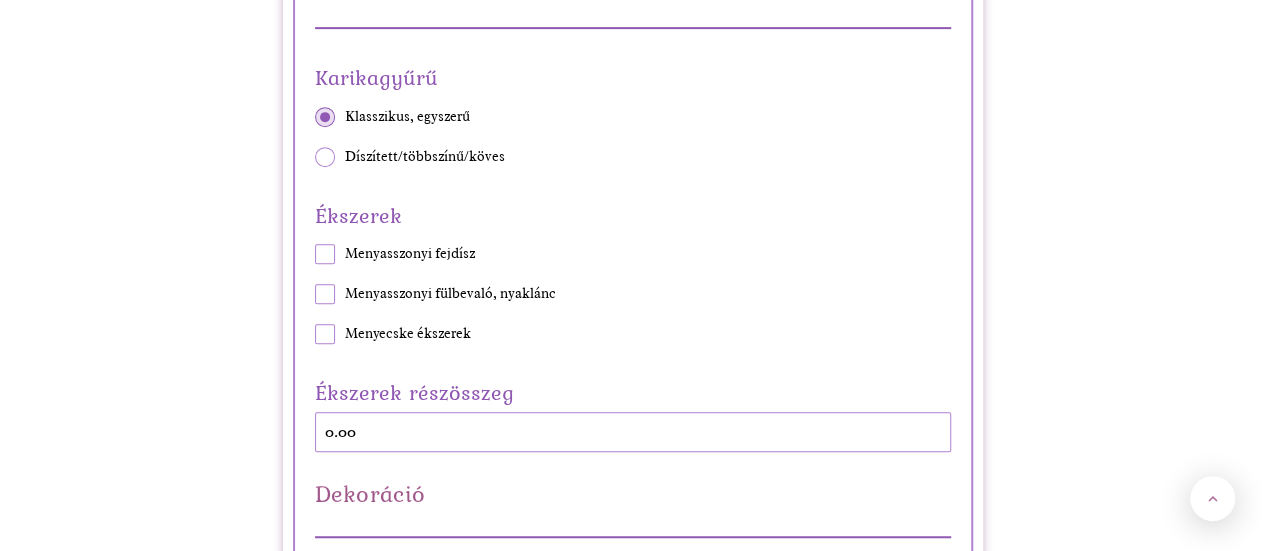 click at bounding box center (325, 254) 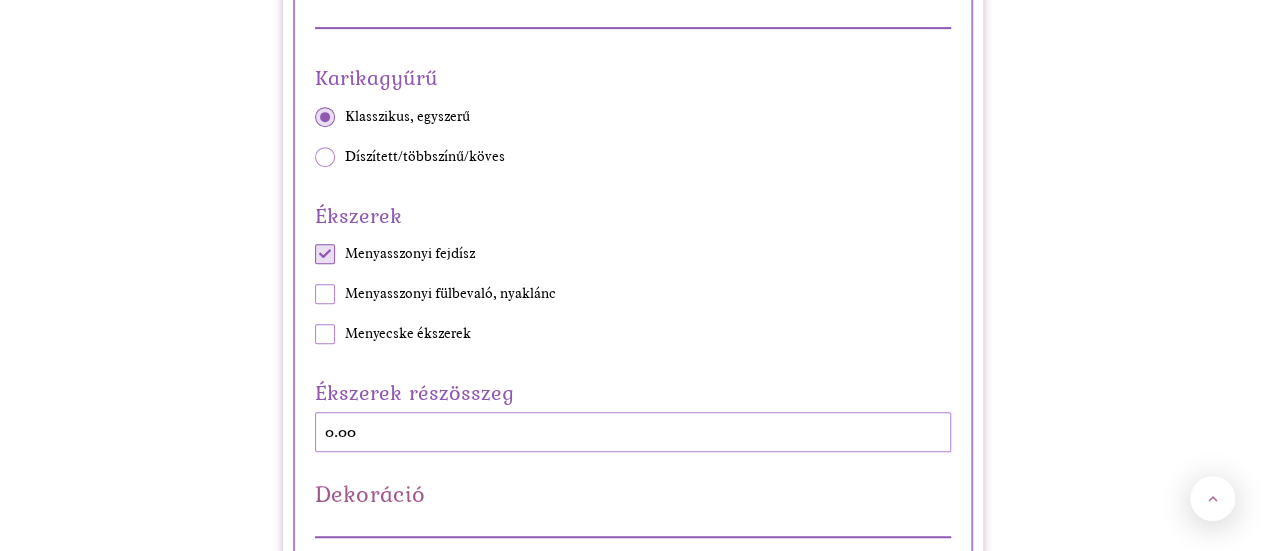 click at bounding box center (325, 254) 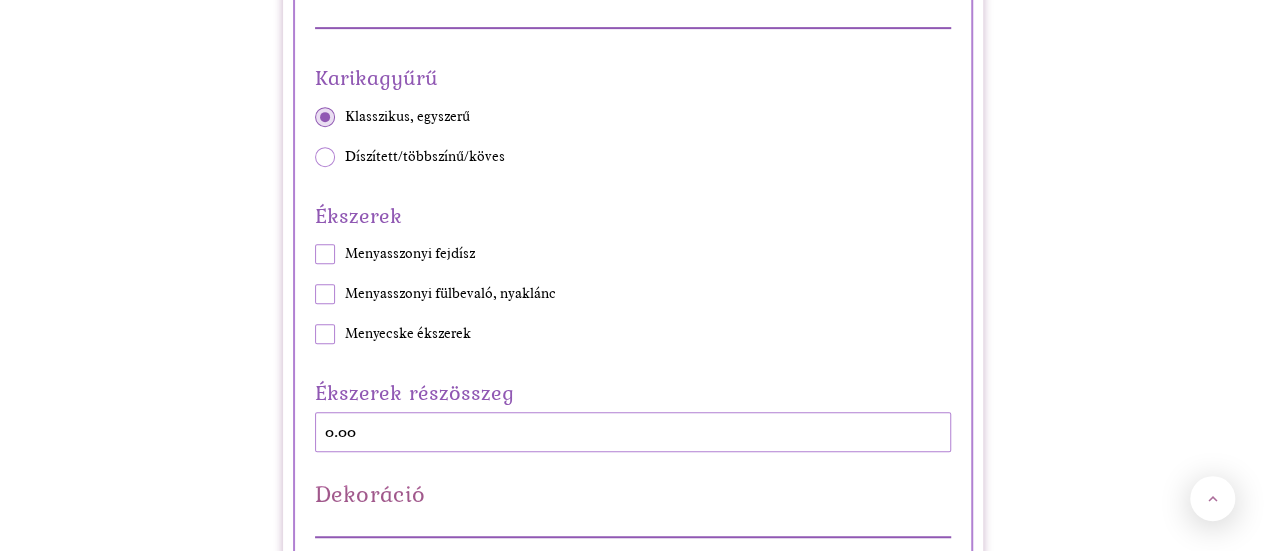 click at bounding box center (325, 294) 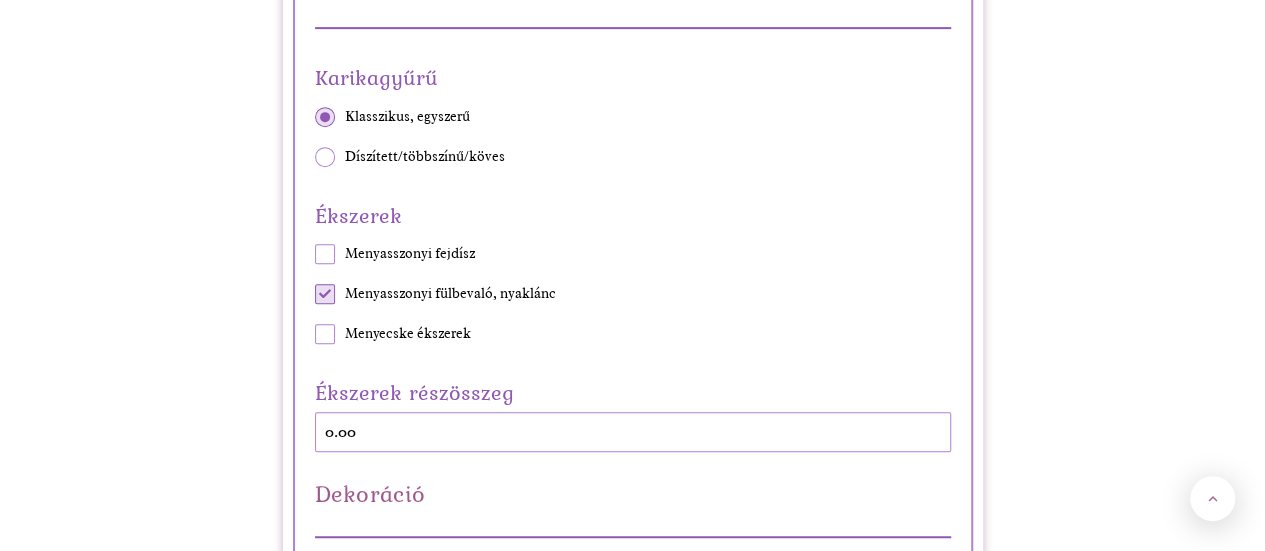 click at bounding box center [325, 294] 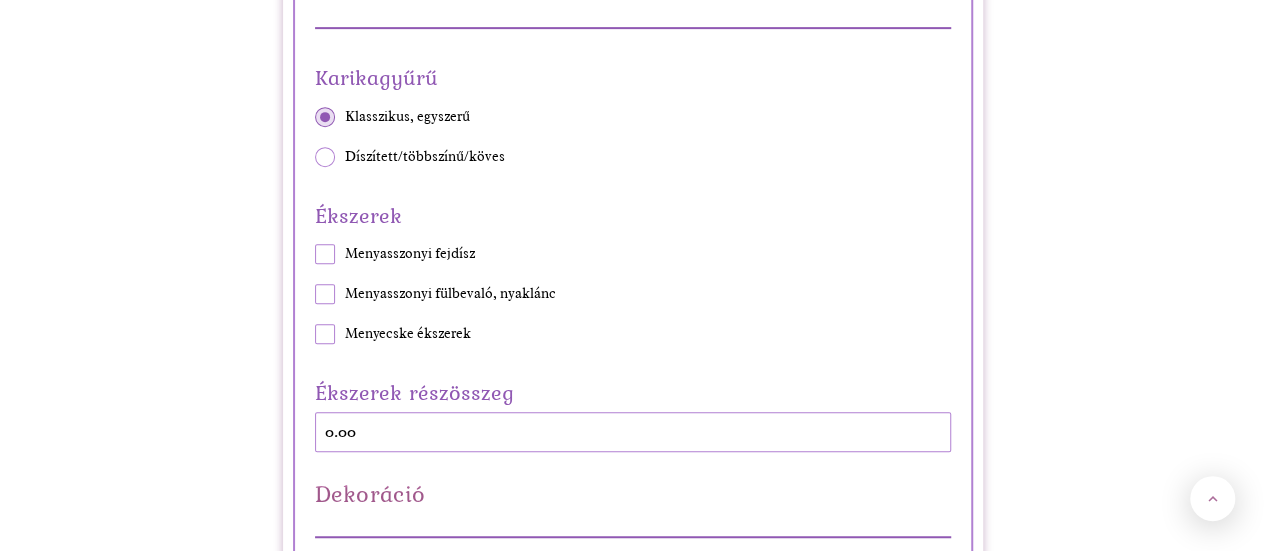 click at bounding box center [325, 334] 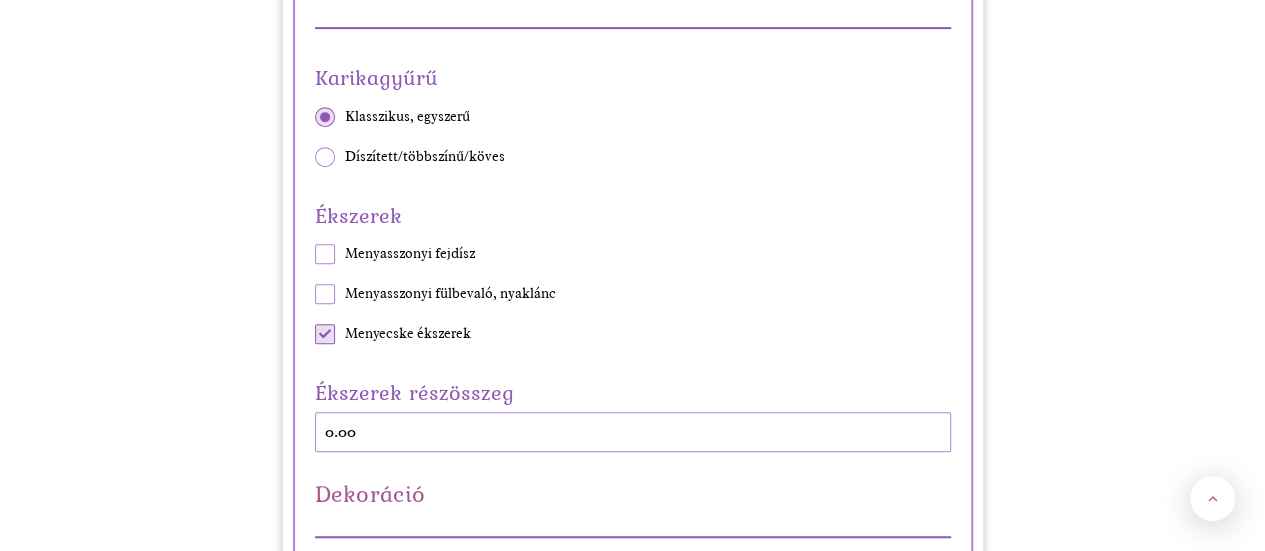 click at bounding box center (325, 334) 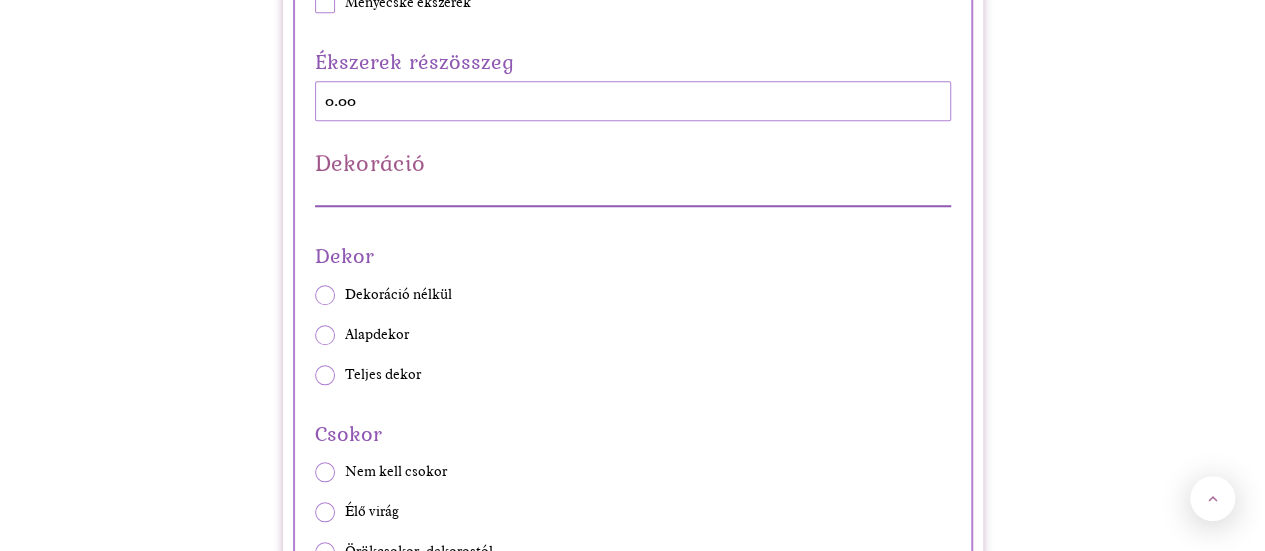 scroll, scrollTop: 4587, scrollLeft: 0, axis: vertical 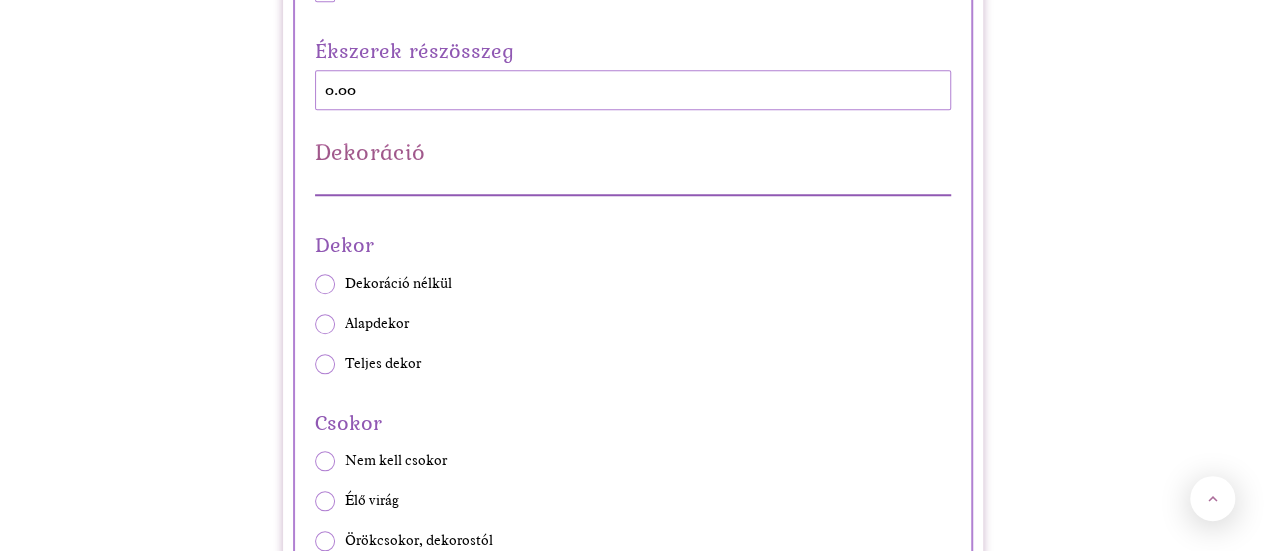 click at bounding box center (325, 364) 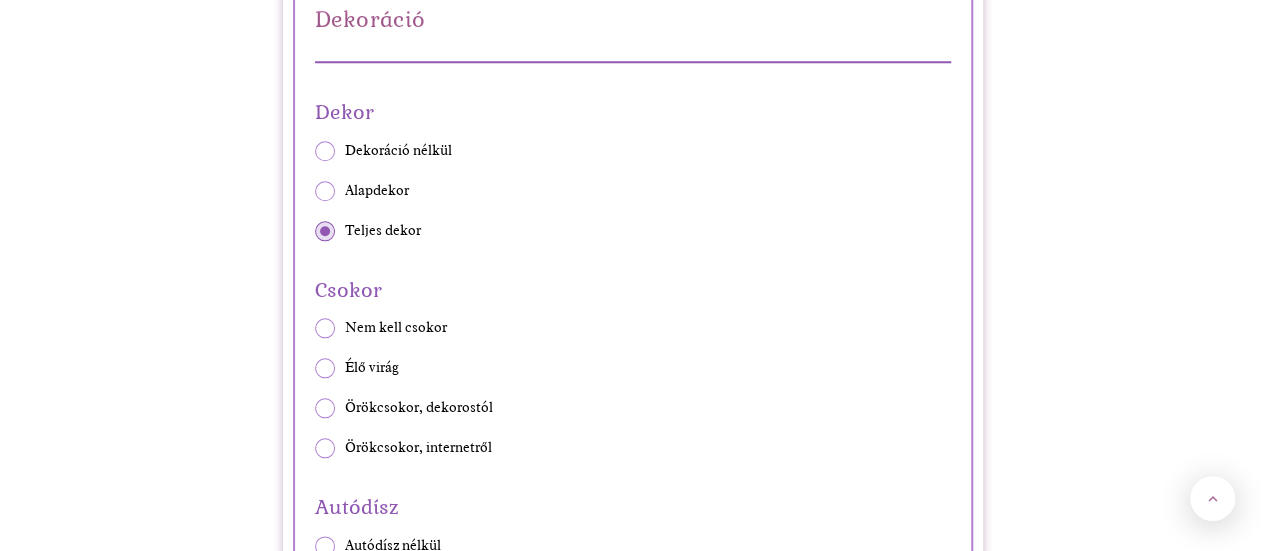 scroll, scrollTop: 4721, scrollLeft: 0, axis: vertical 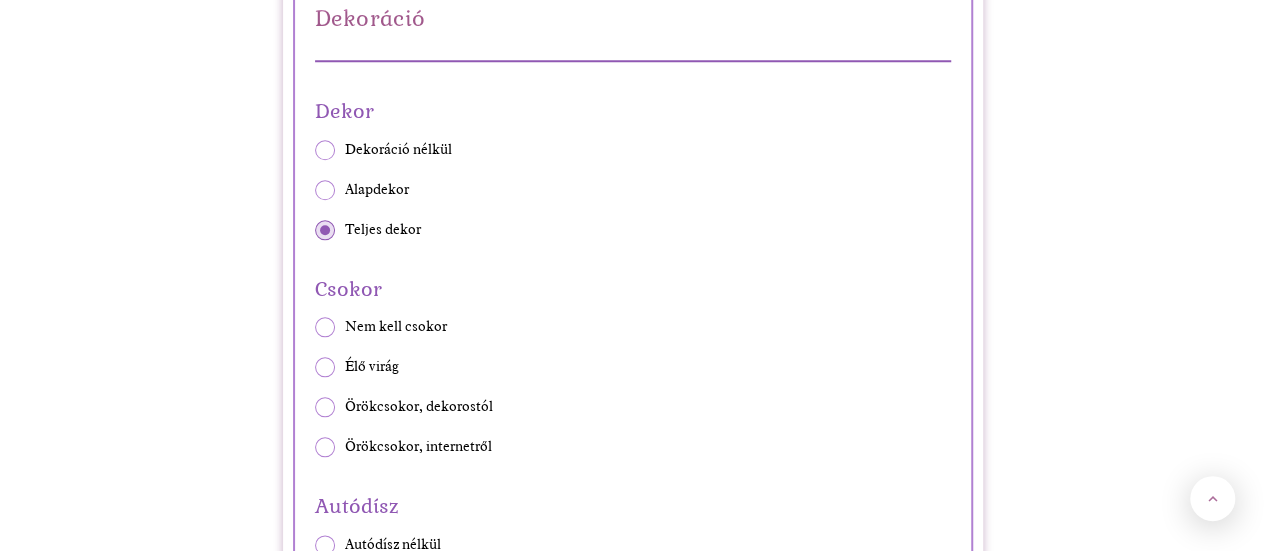 click at bounding box center (325, 367) 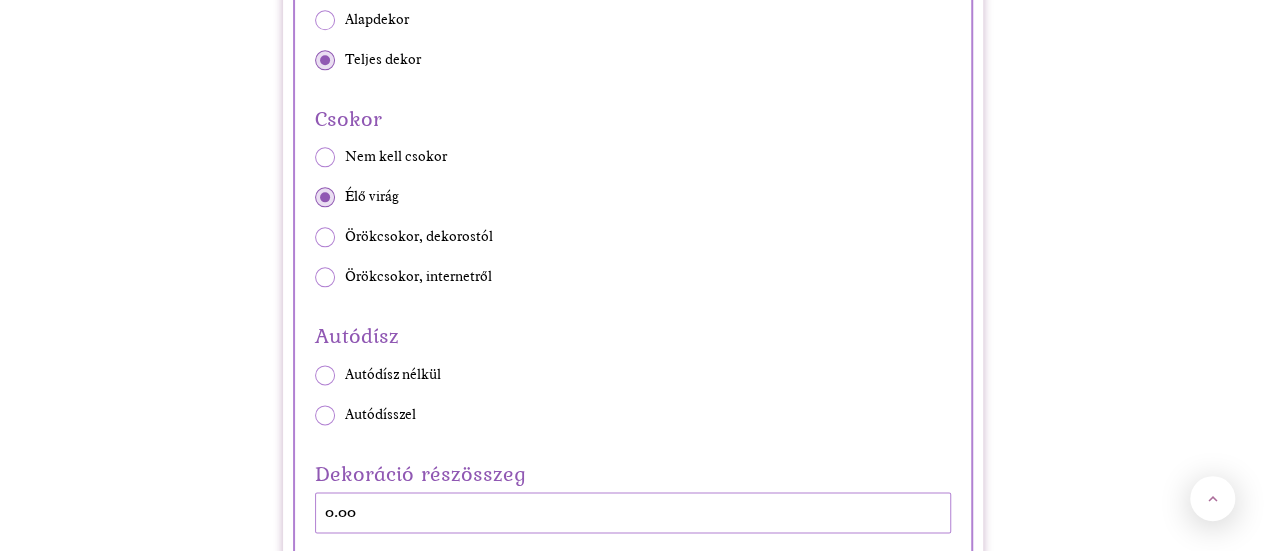 scroll, scrollTop: 4892, scrollLeft: 0, axis: vertical 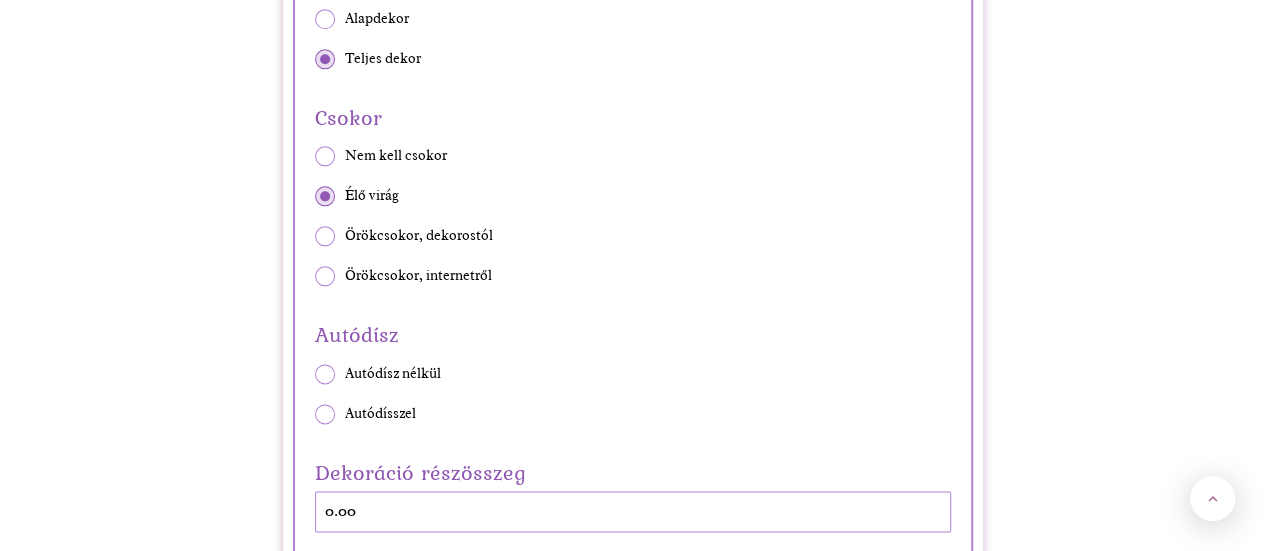 click at bounding box center [325, 414] 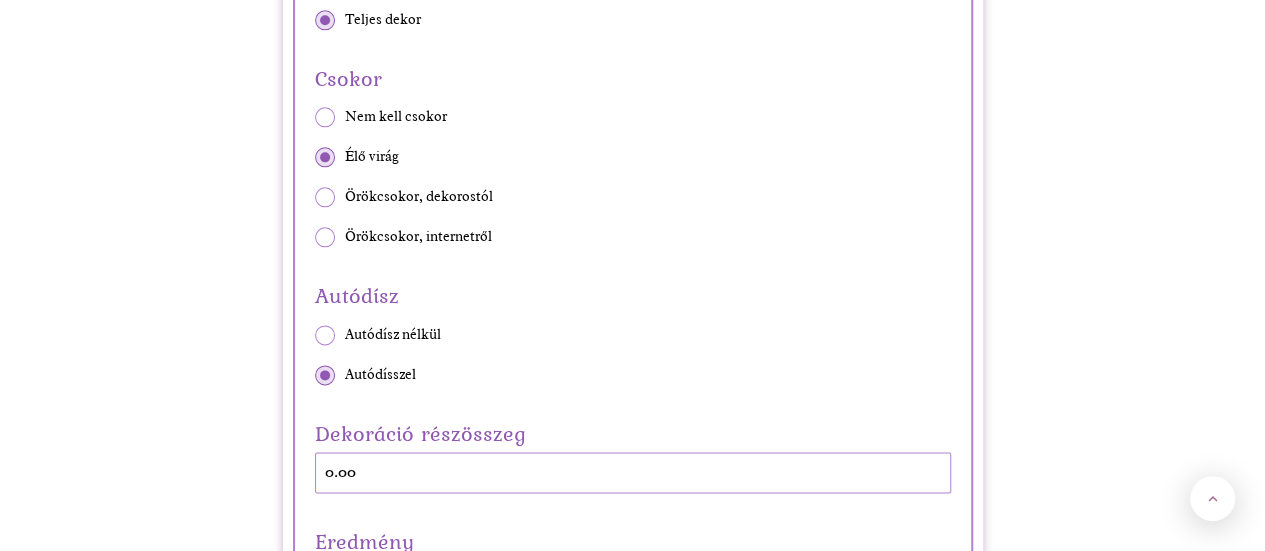 scroll, scrollTop: 4843, scrollLeft: 0, axis: vertical 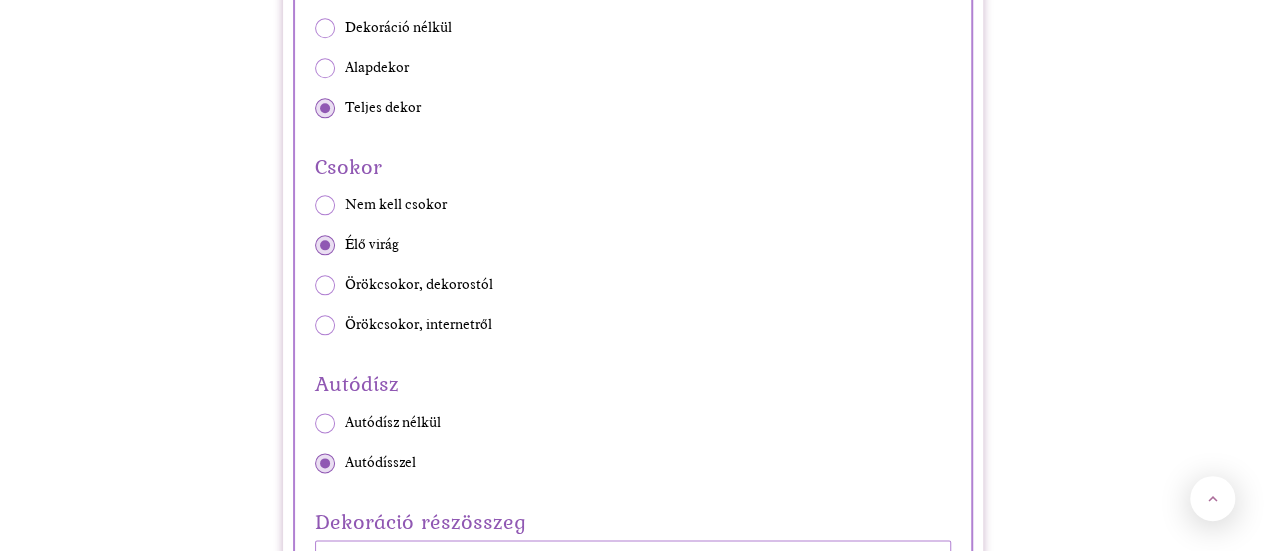 click at bounding box center [325, 68] 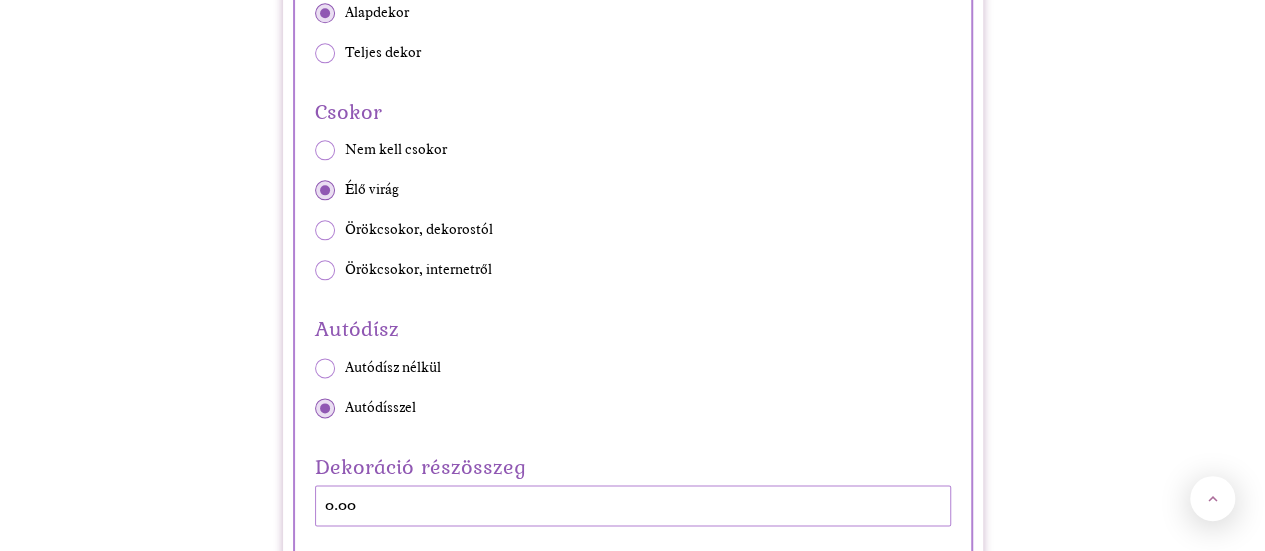 scroll, scrollTop: 4880, scrollLeft: 0, axis: vertical 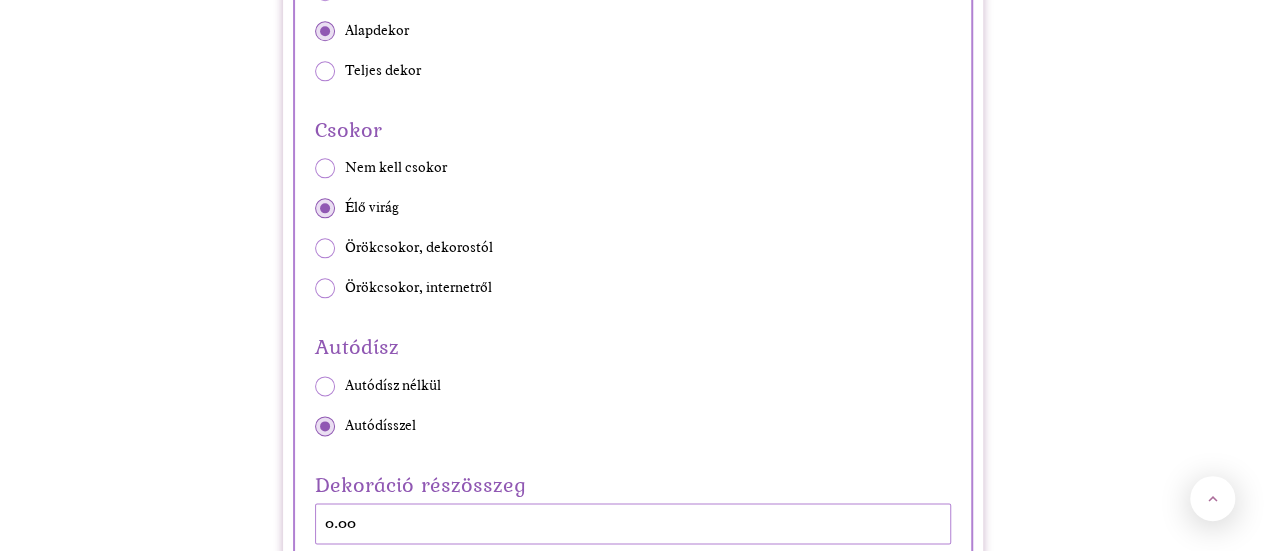 click at bounding box center [325, 71] 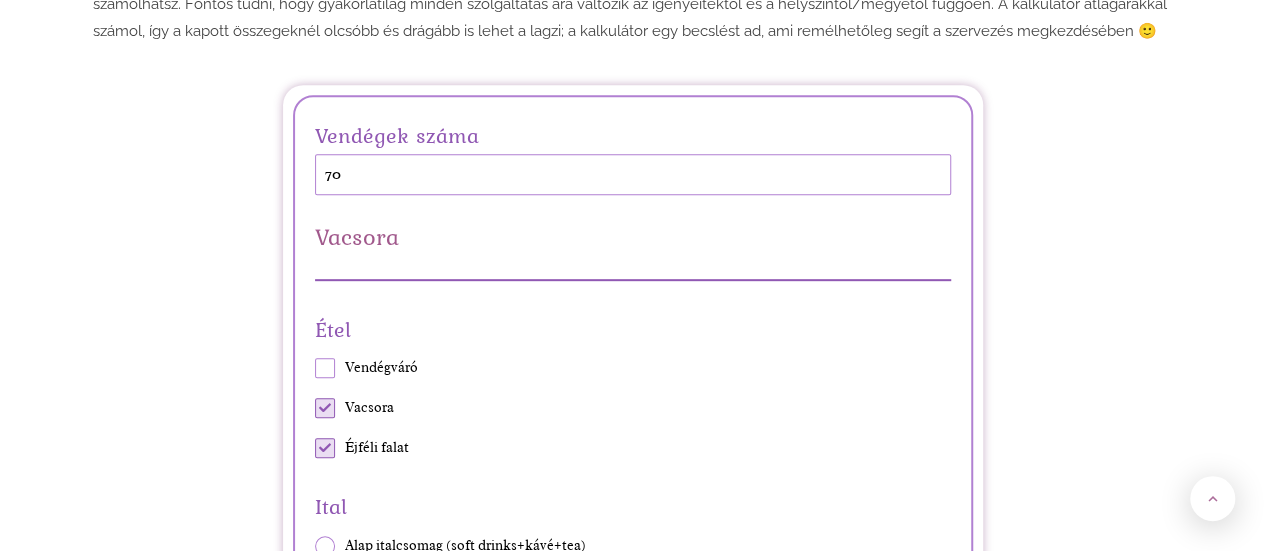 scroll, scrollTop: 0, scrollLeft: 0, axis: both 